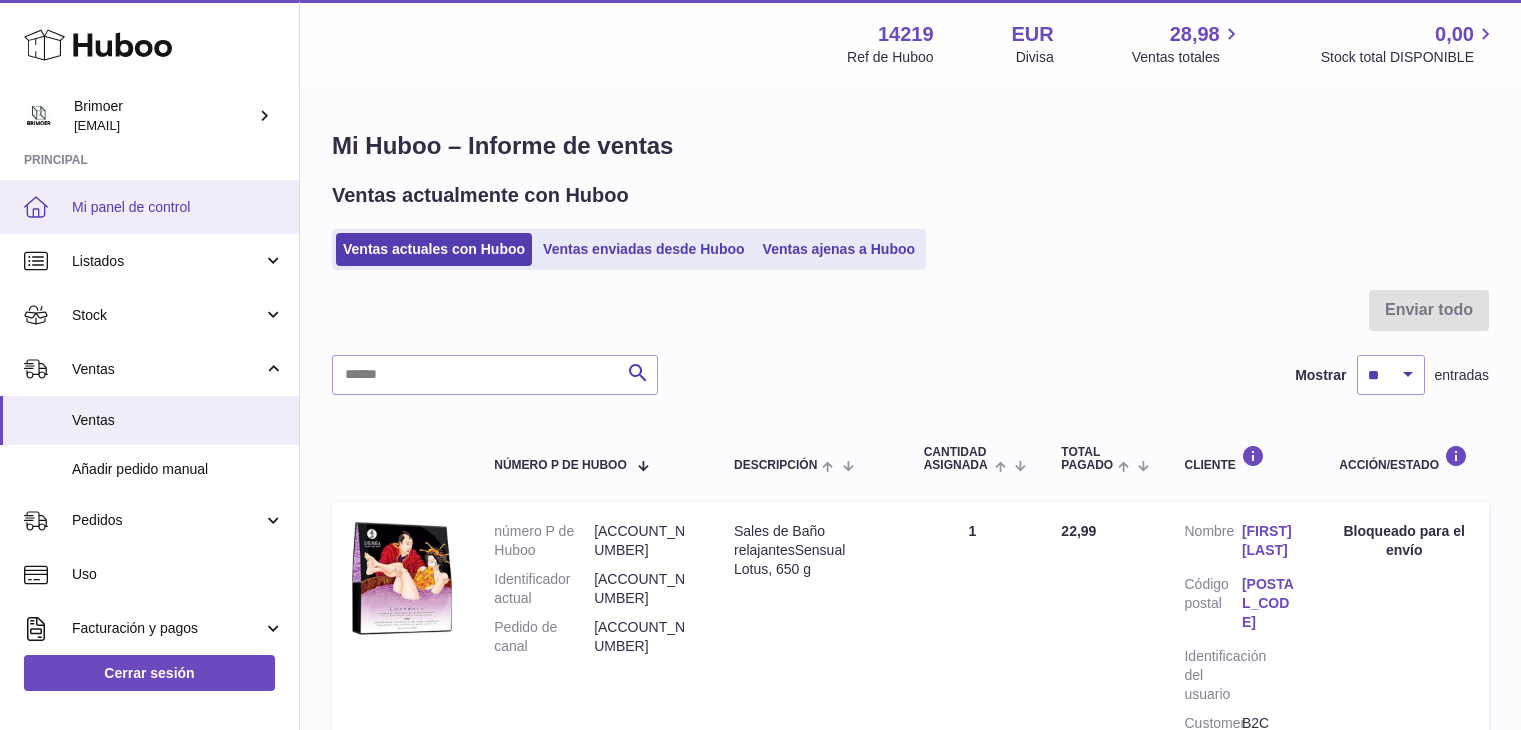 scroll, scrollTop: 768, scrollLeft: 0, axis: vertical 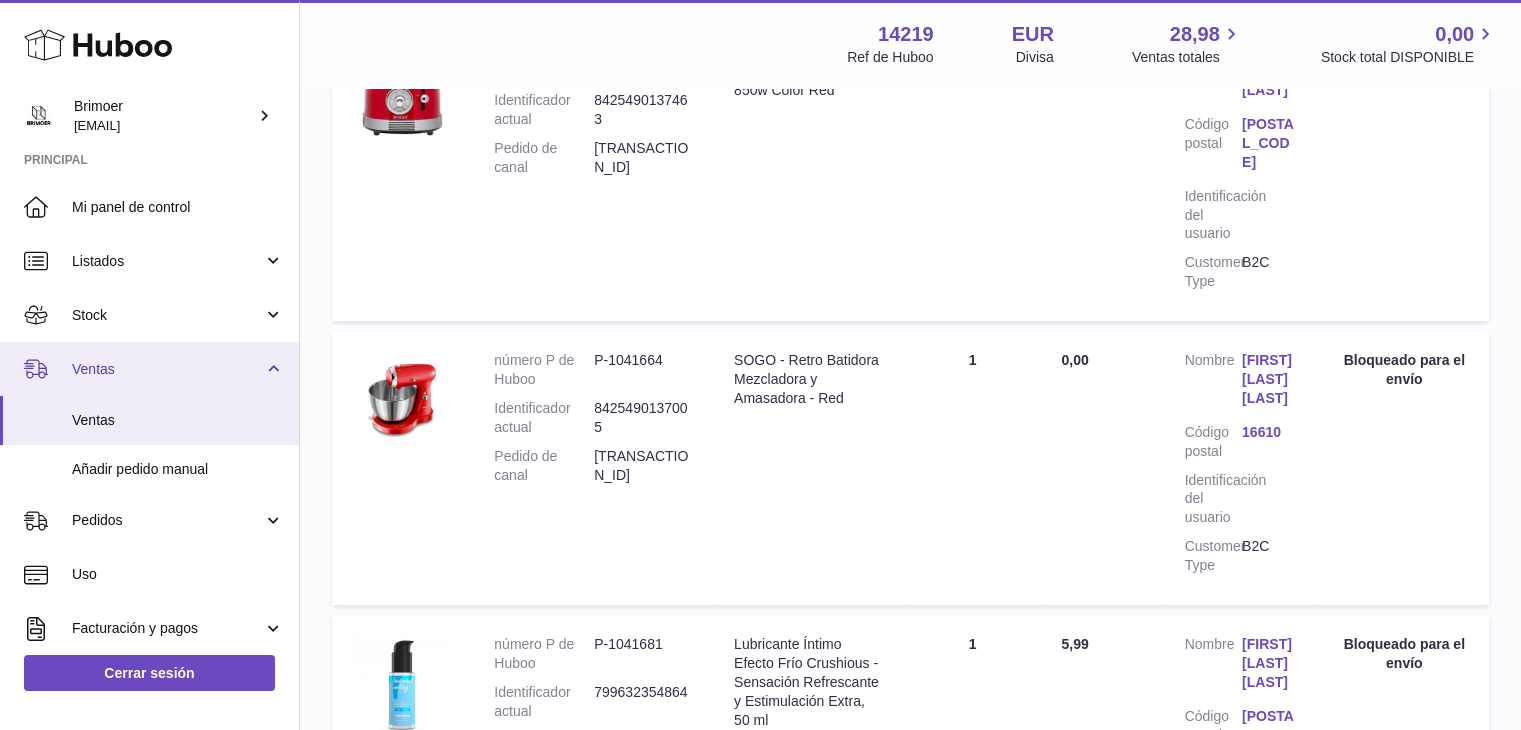 click on "Ventas" at bounding box center [167, 369] 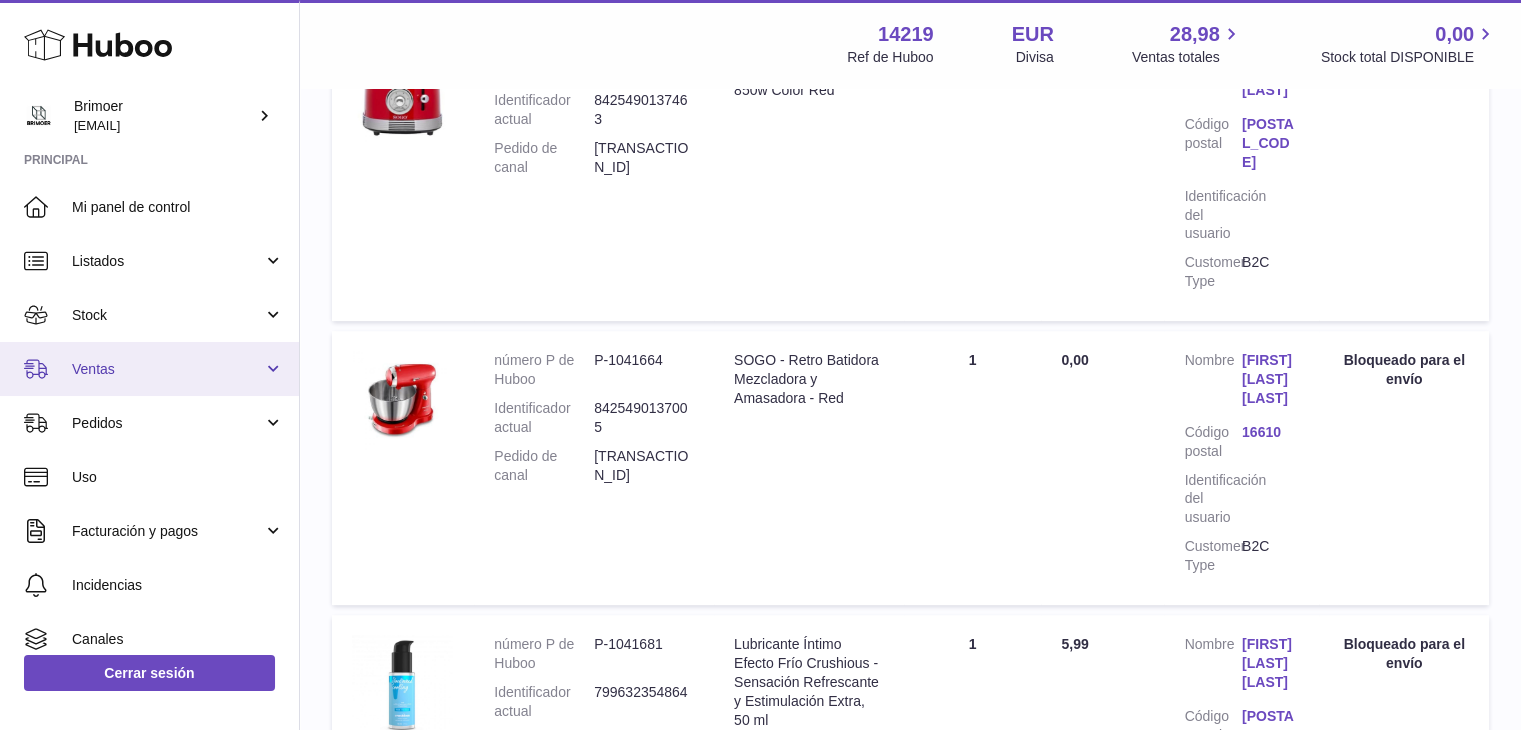 click on "Ventas" at bounding box center [167, 369] 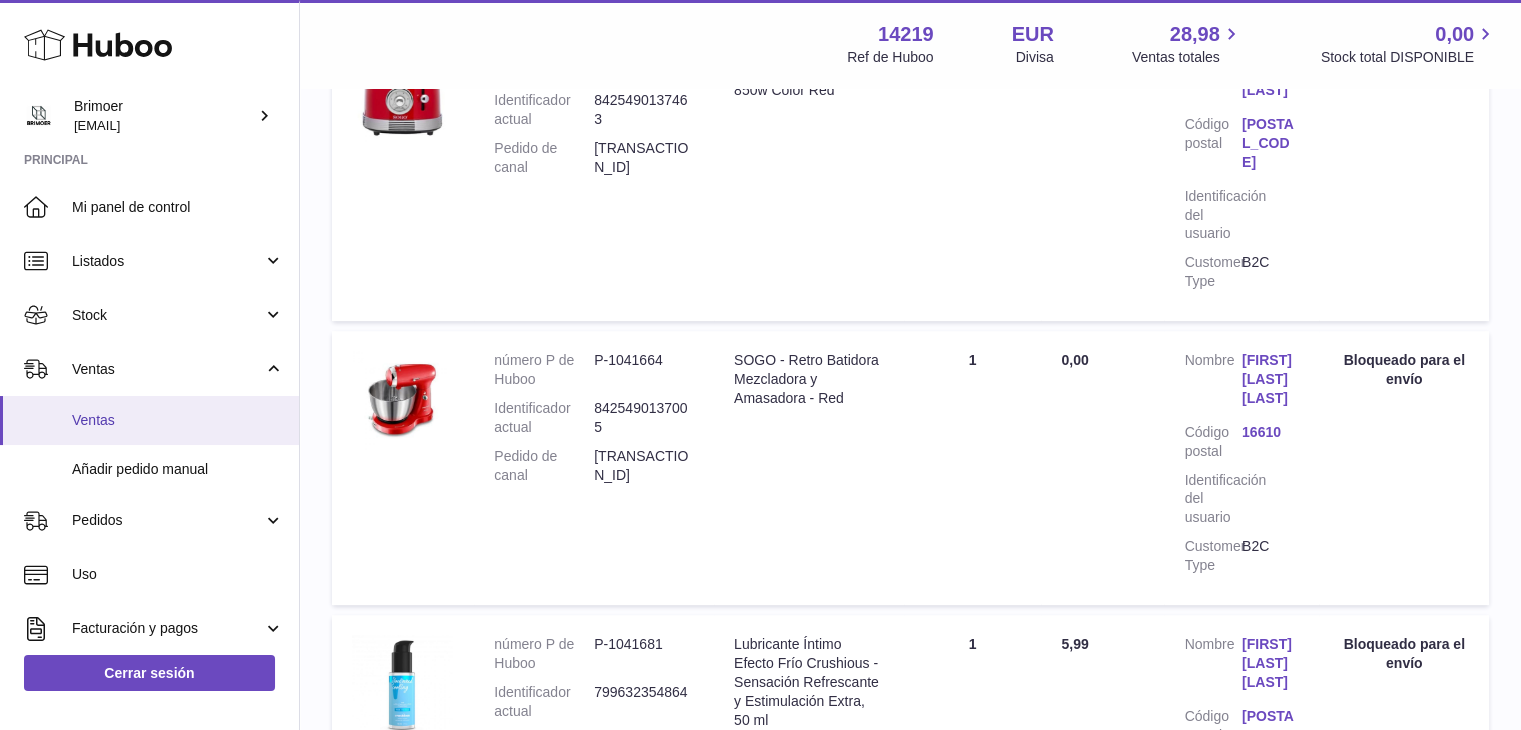 click on "Ventas" at bounding box center (178, 420) 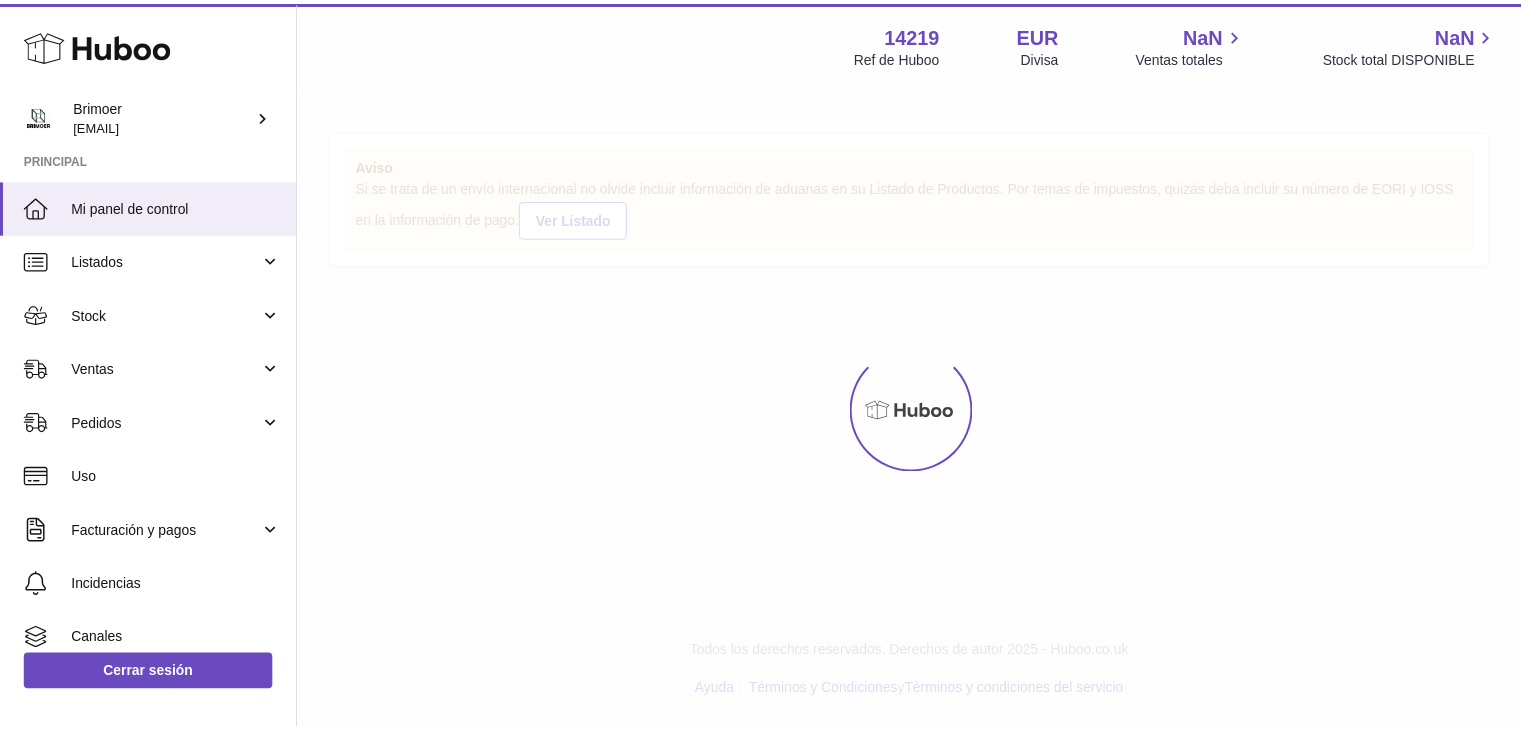 scroll, scrollTop: 0, scrollLeft: 0, axis: both 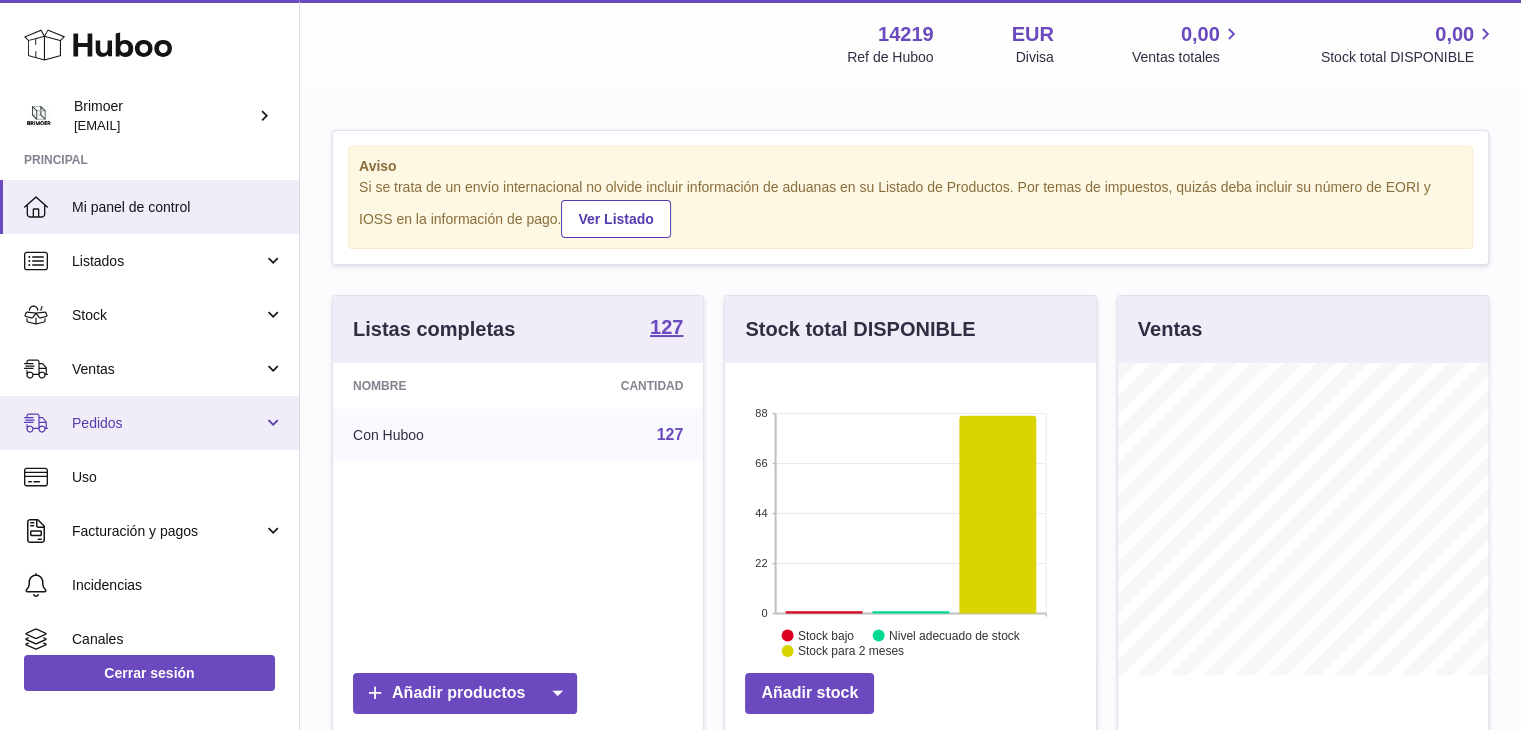 click on "Pedidos" at bounding box center [167, 423] 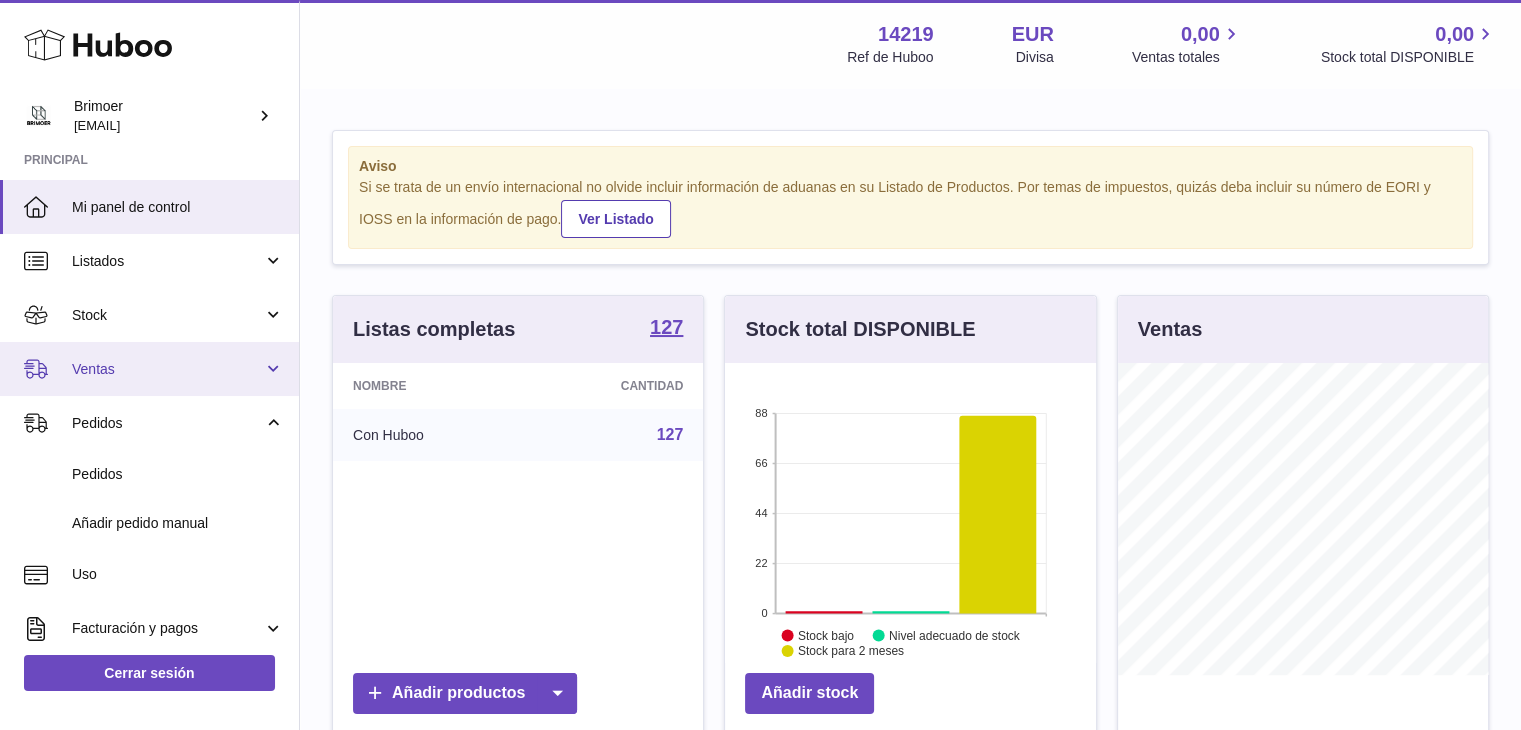click on "Ventas" at bounding box center [167, 369] 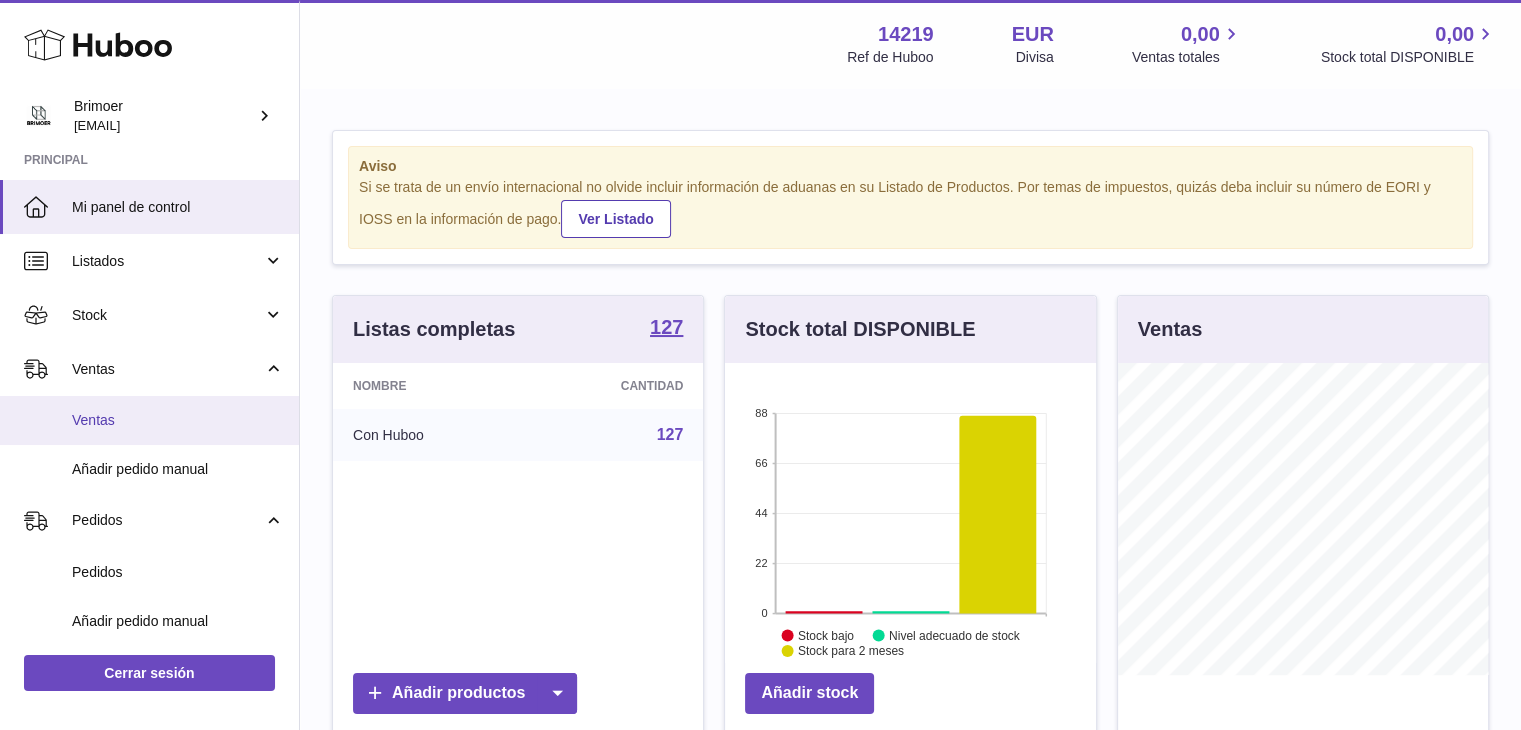 click on "Ventas" at bounding box center [178, 420] 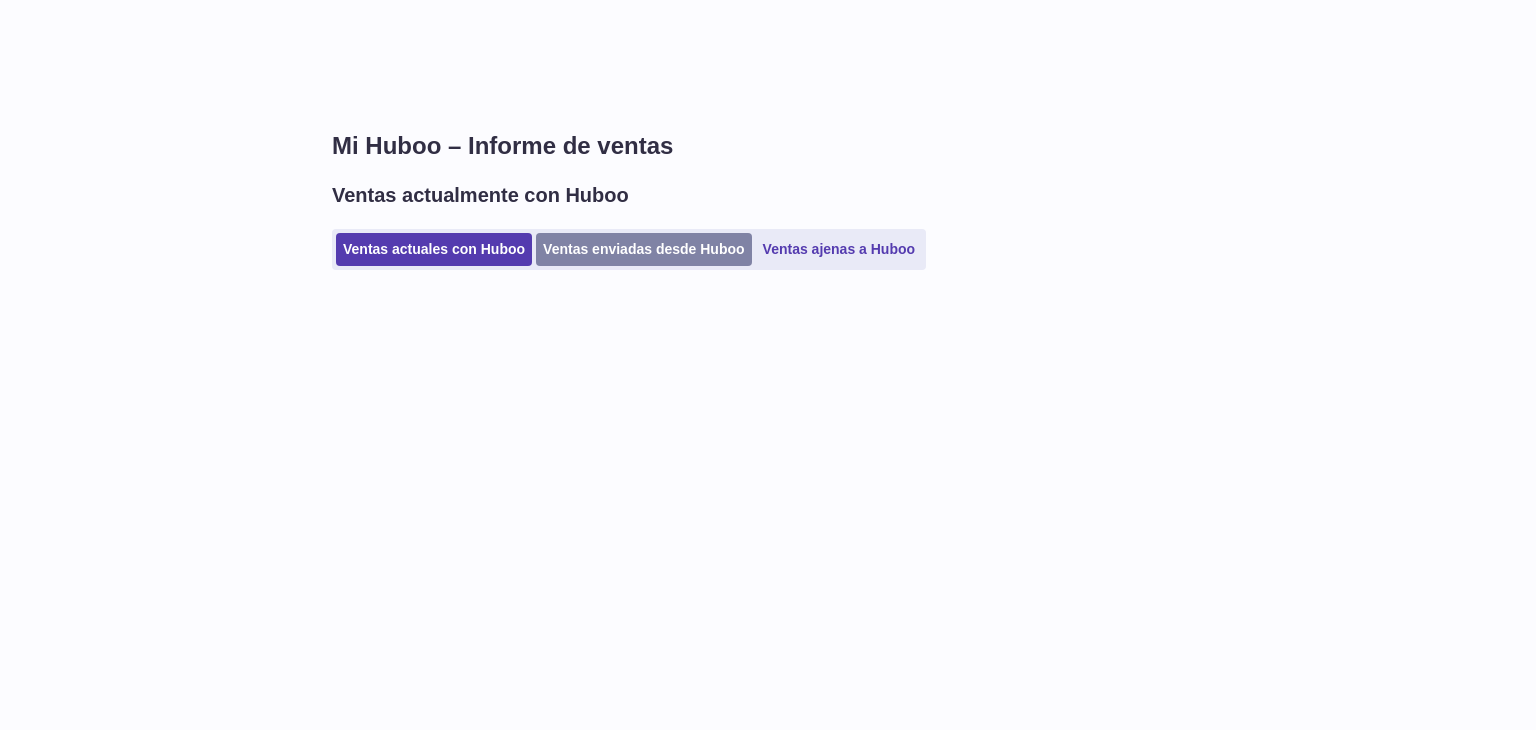 scroll, scrollTop: 0, scrollLeft: 0, axis: both 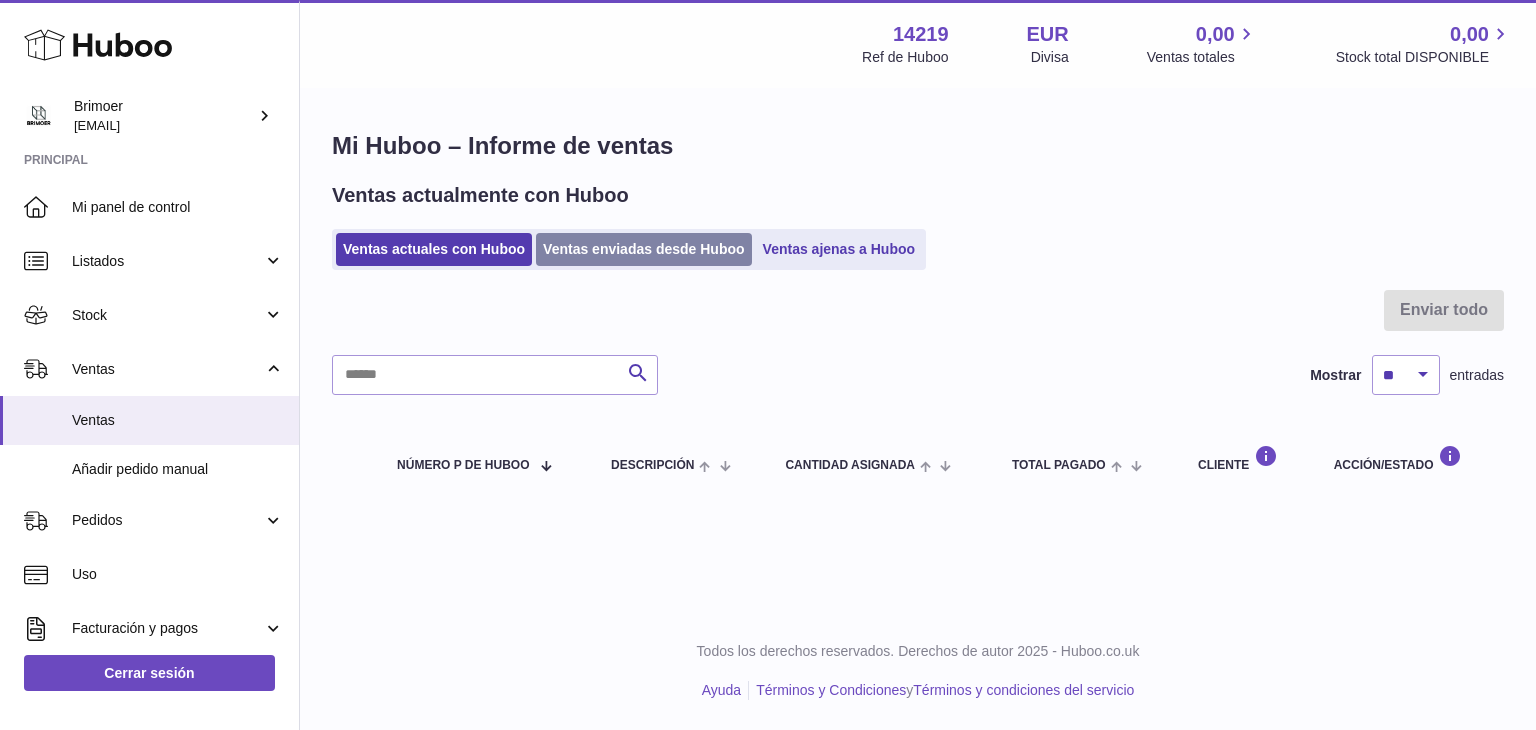 click on "Ventas enviadas desde Huboo" at bounding box center [644, 249] 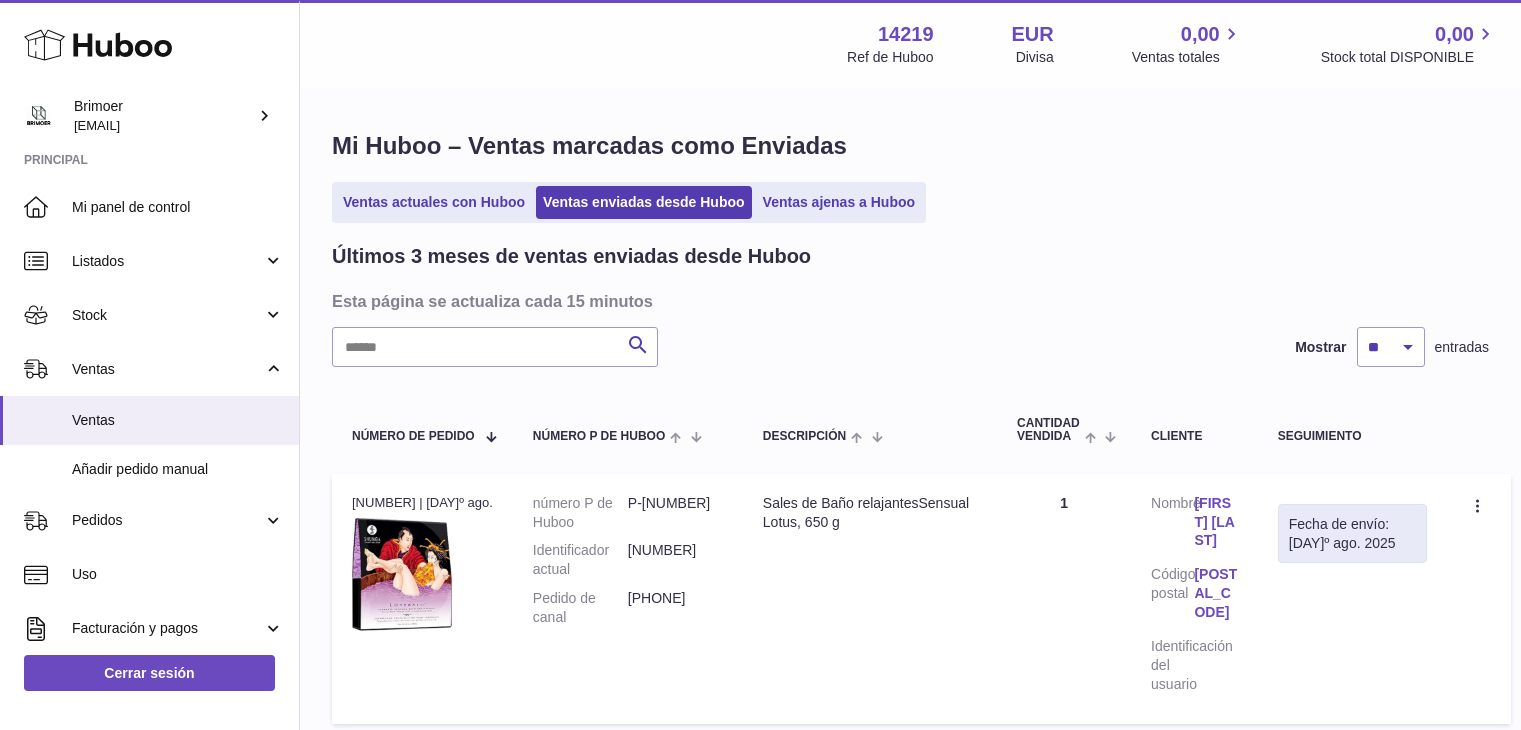 scroll, scrollTop: 0, scrollLeft: 0, axis: both 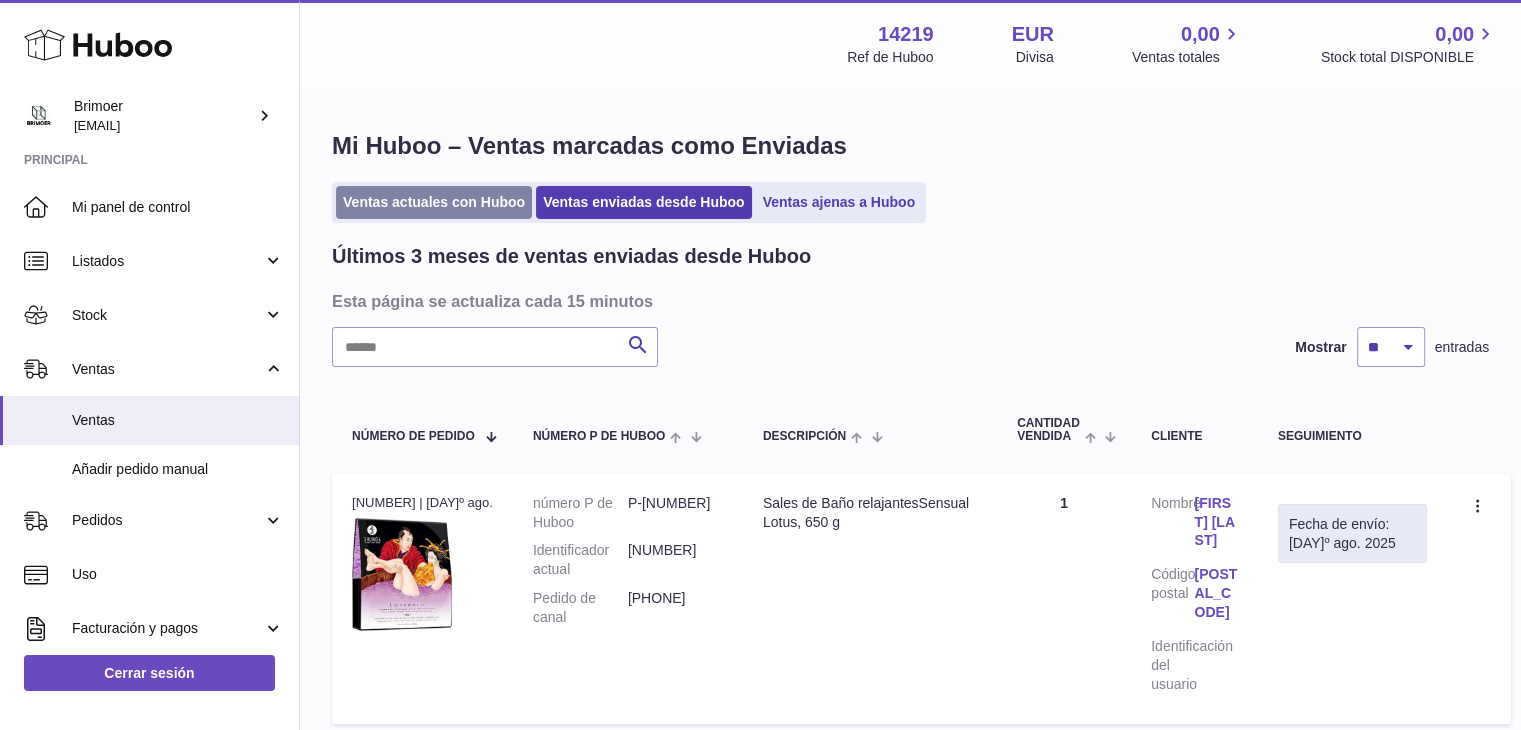 click on "Ventas actuales con Huboo" at bounding box center [434, 202] 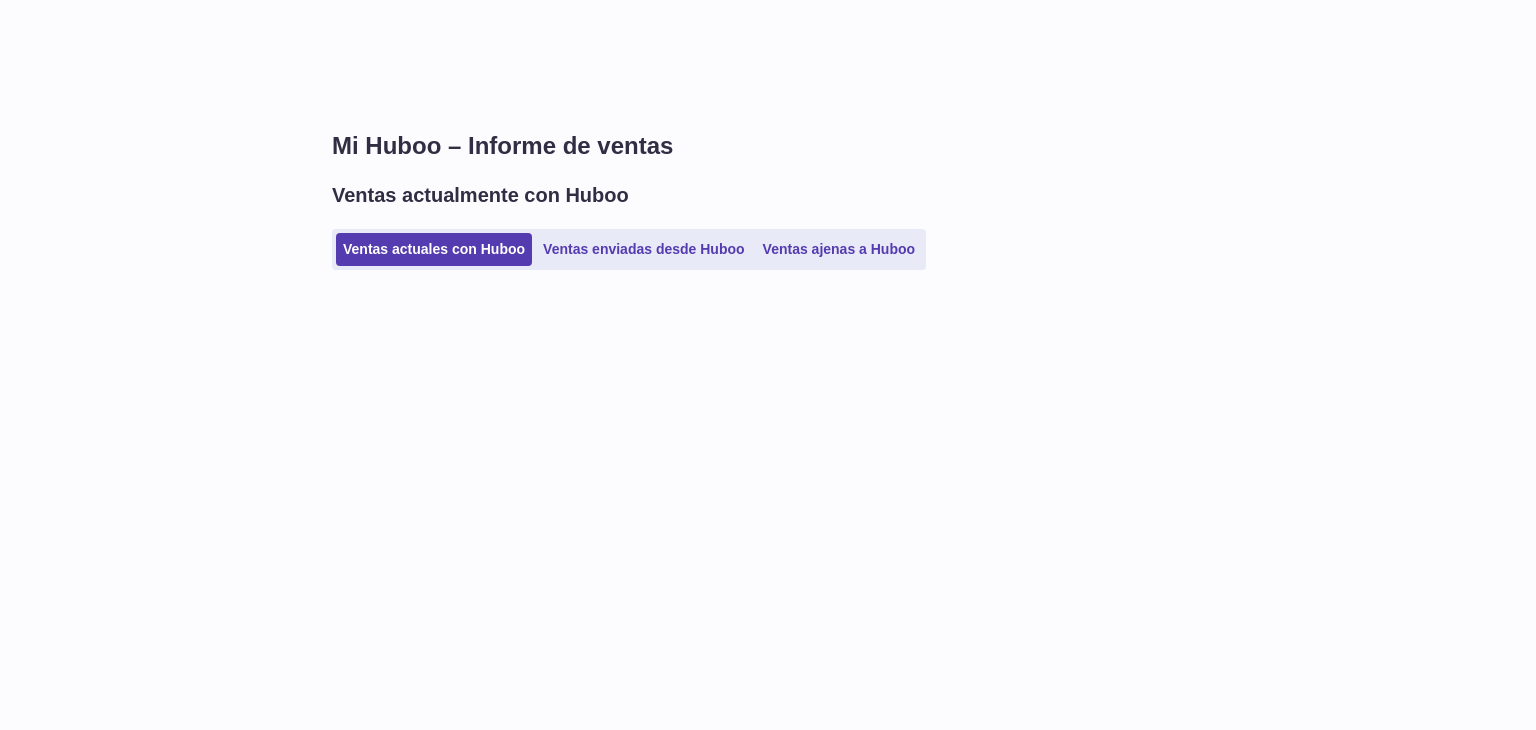 scroll, scrollTop: 0, scrollLeft: 0, axis: both 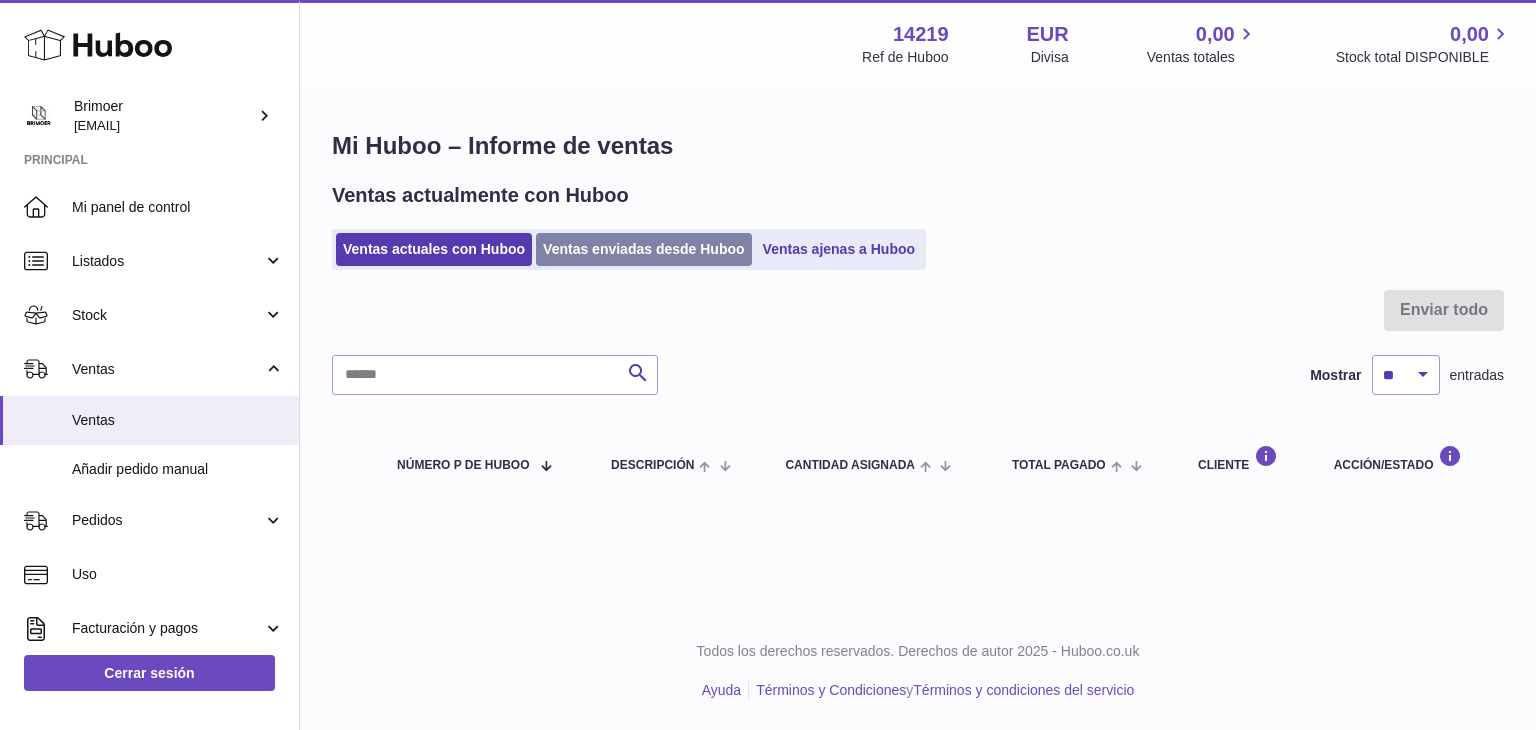 click on "Ventas enviadas desde Huboo" at bounding box center [644, 249] 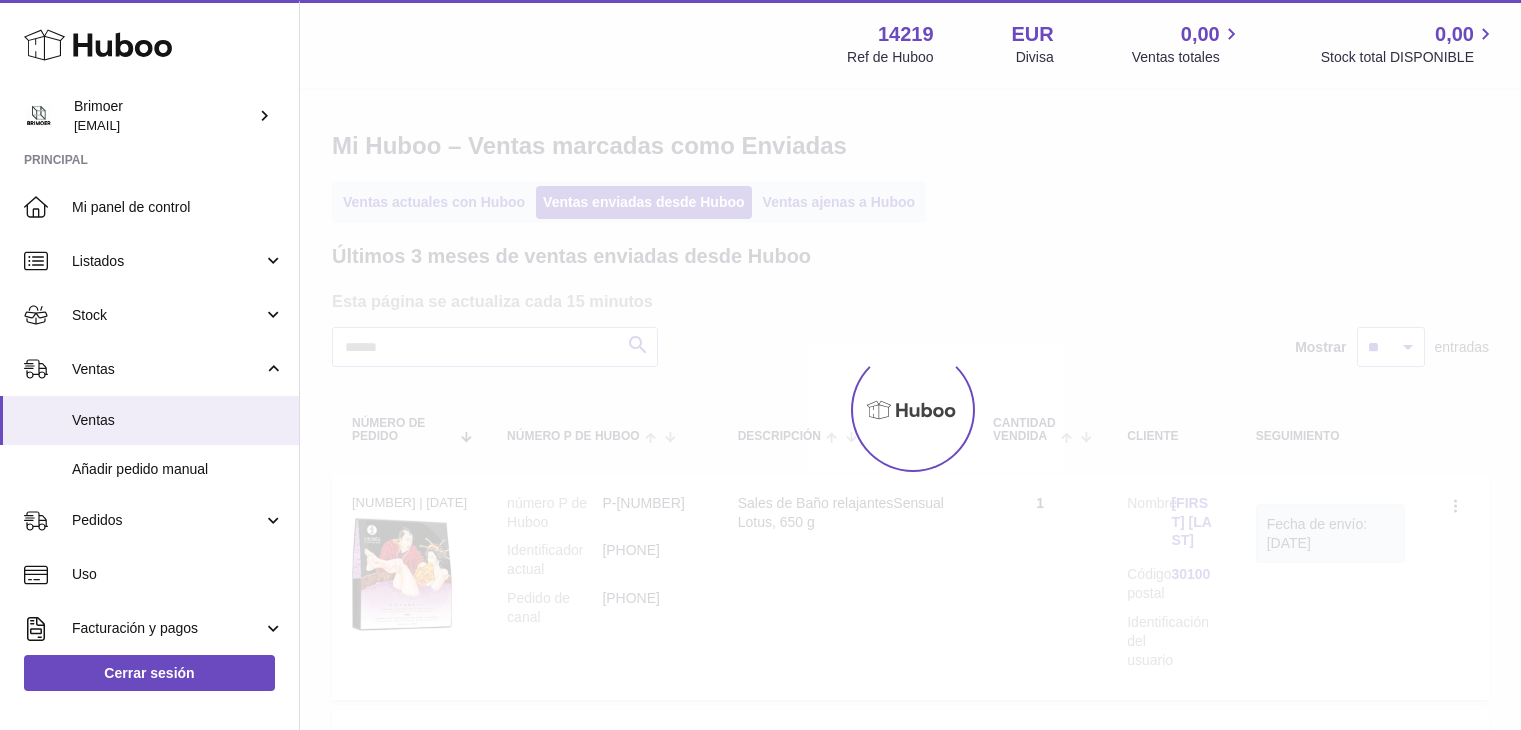 scroll, scrollTop: 0, scrollLeft: 0, axis: both 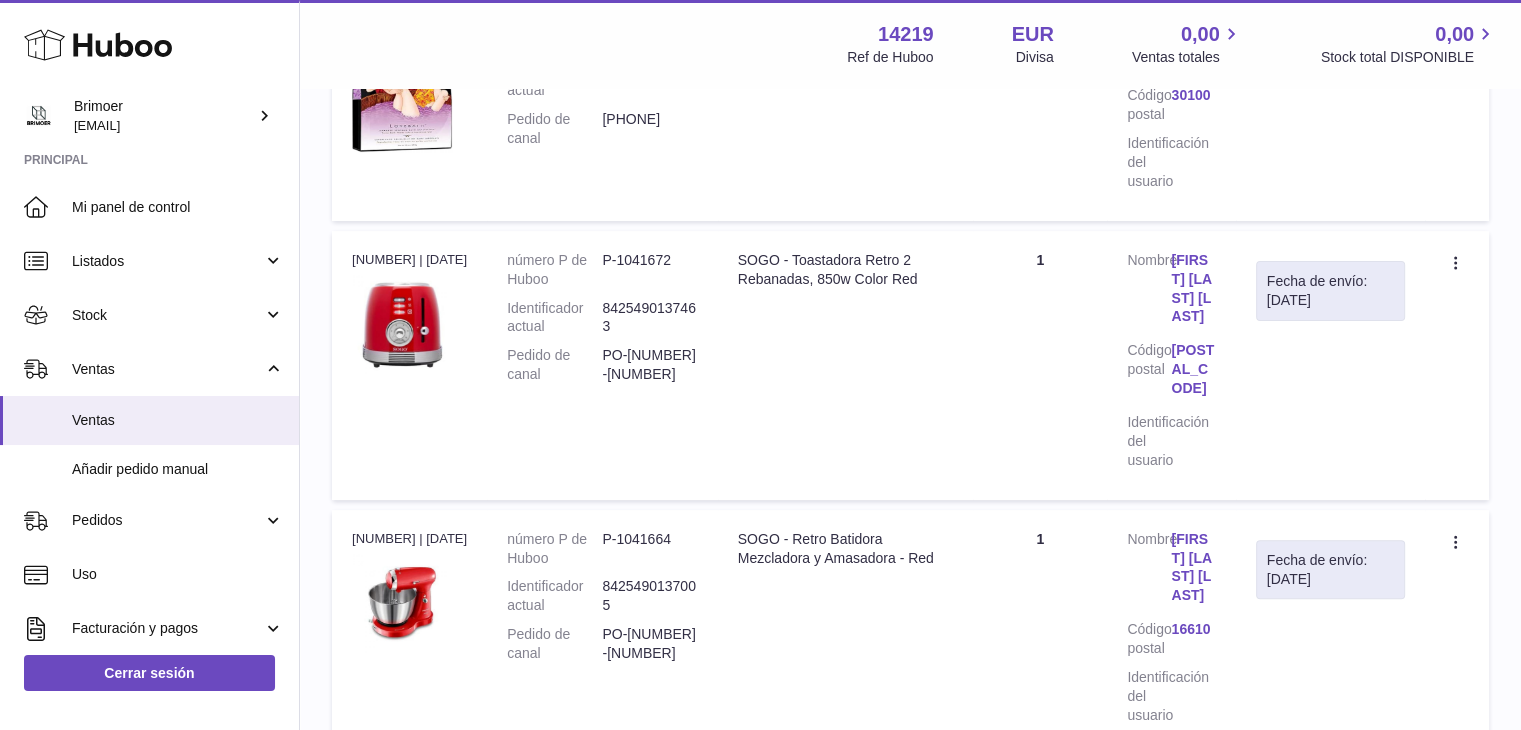 click on "SOGO - Toastadora Retro 2 Rebanadas, 850w Color Red" at bounding box center [845, 270] 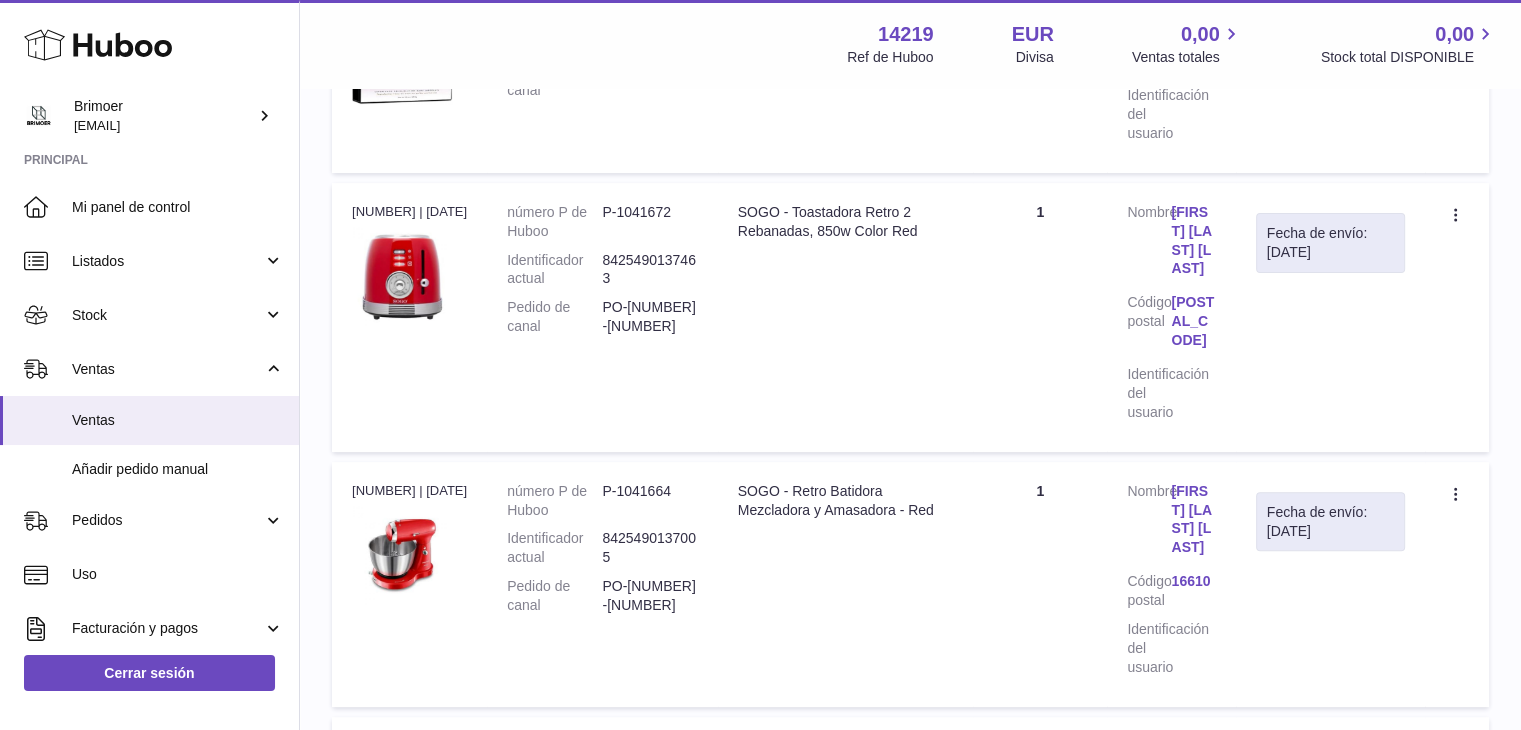 scroll, scrollTop: 528, scrollLeft: 0, axis: vertical 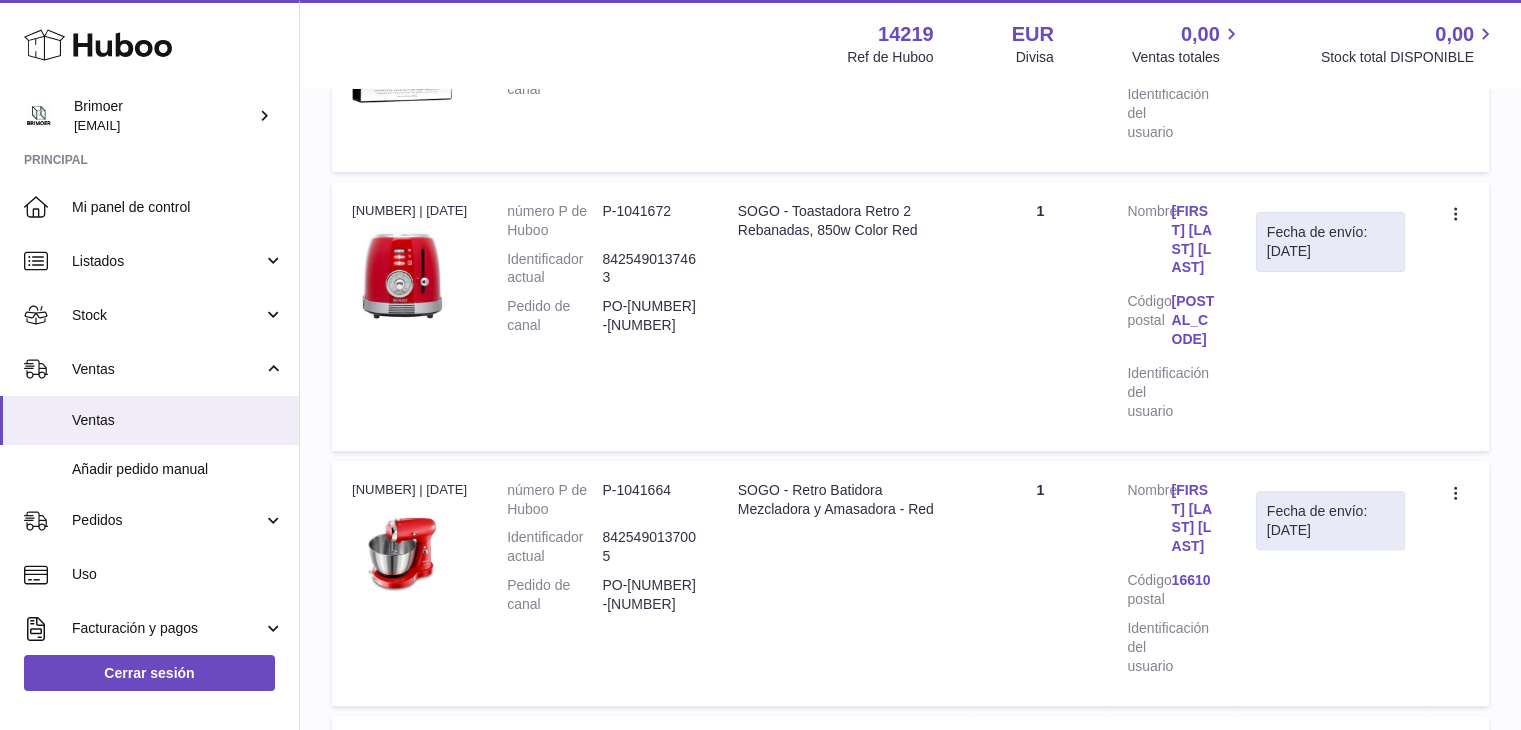 click on "Fecha de envío: [DAY]º ago. 2025" at bounding box center (1330, 242) 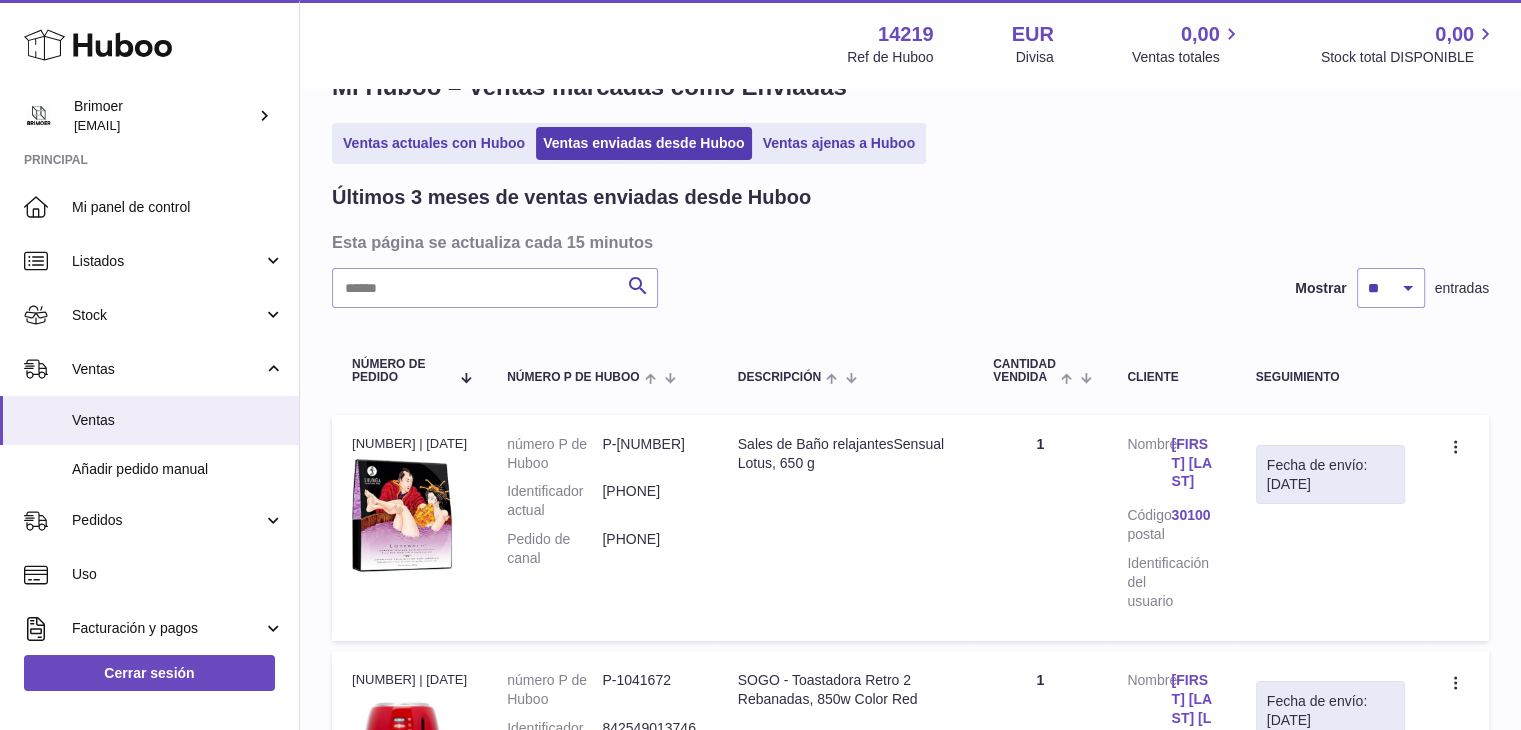scroll, scrollTop: 60, scrollLeft: 0, axis: vertical 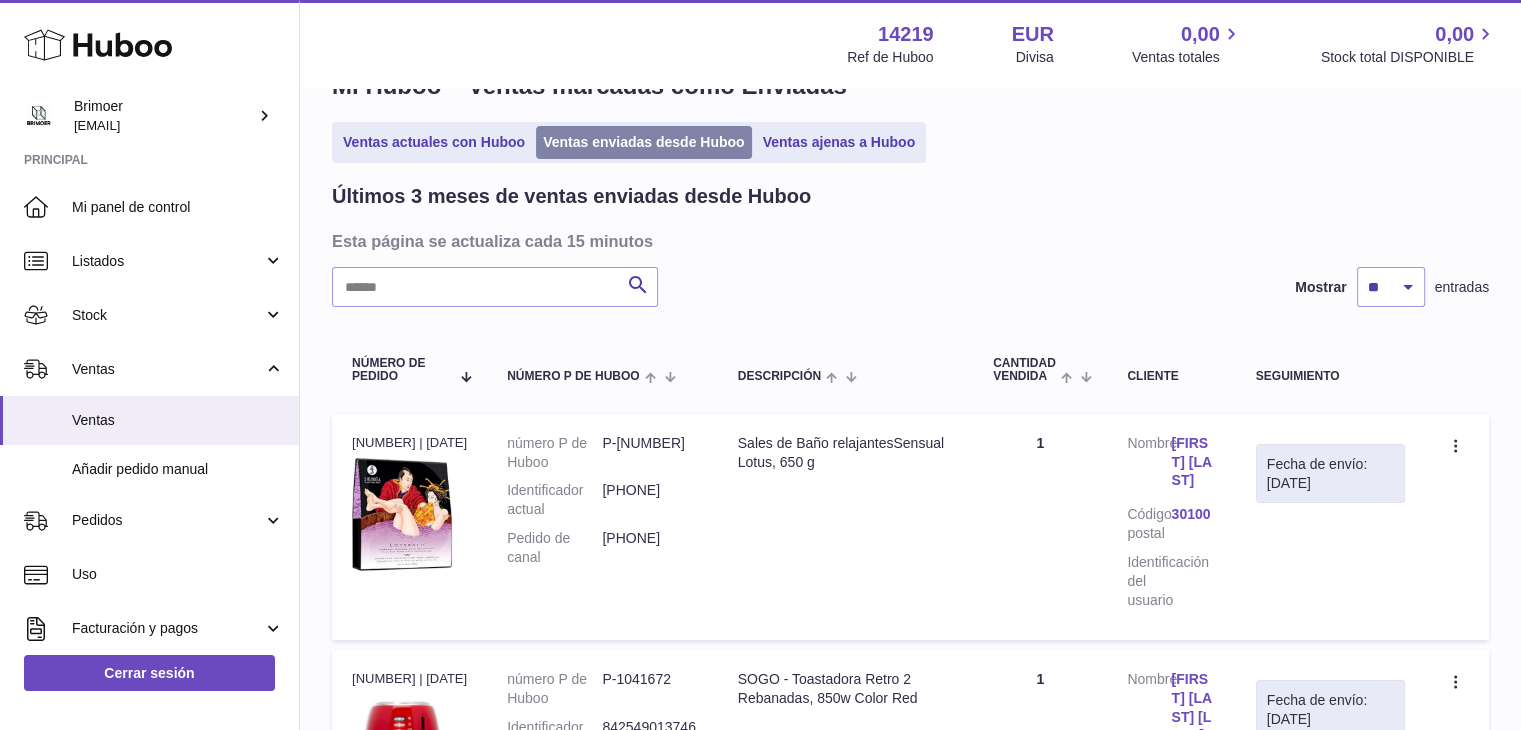 click on "Ventas enviadas desde Huboo" at bounding box center [644, 142] 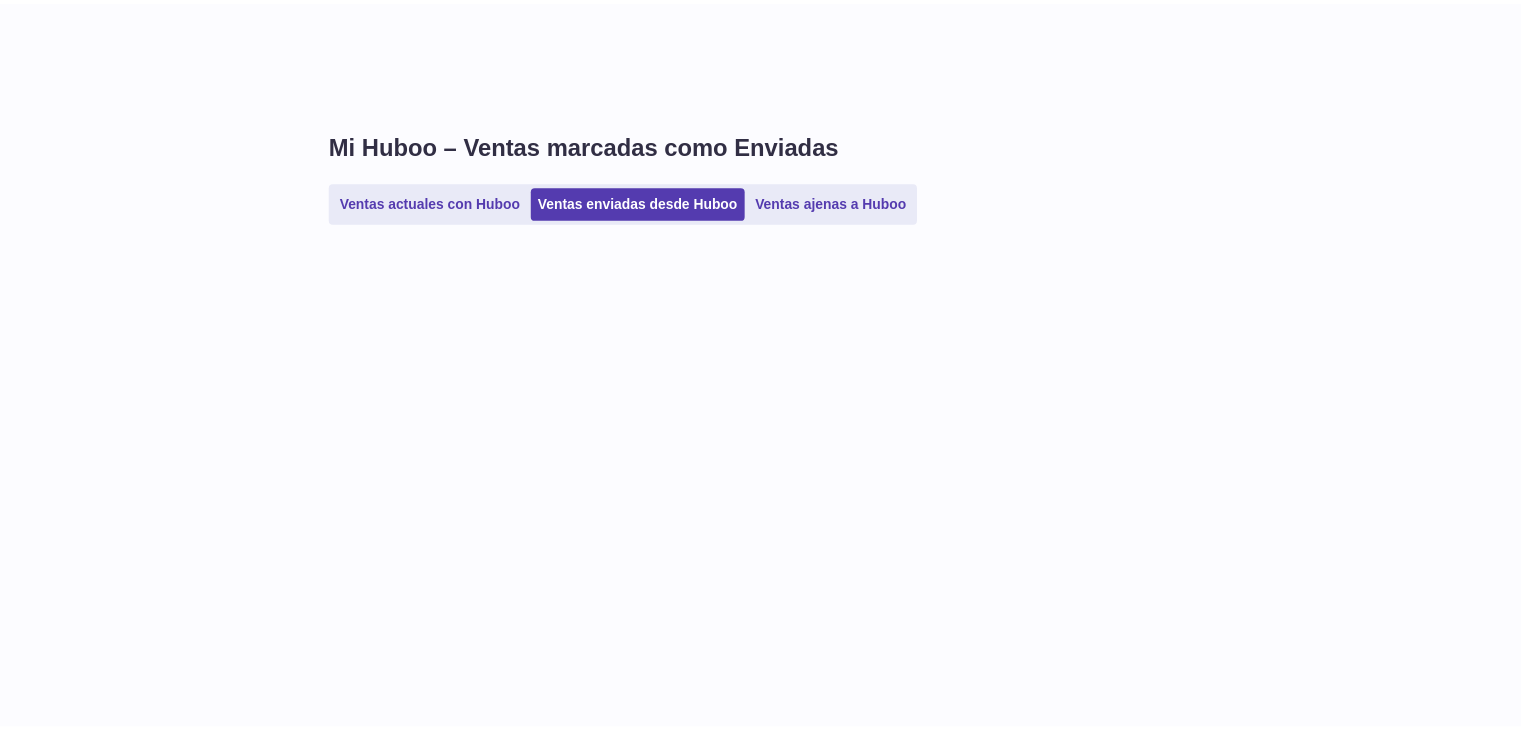 scroll, scrollTop: 0, scrollLeft: 0, axis: both 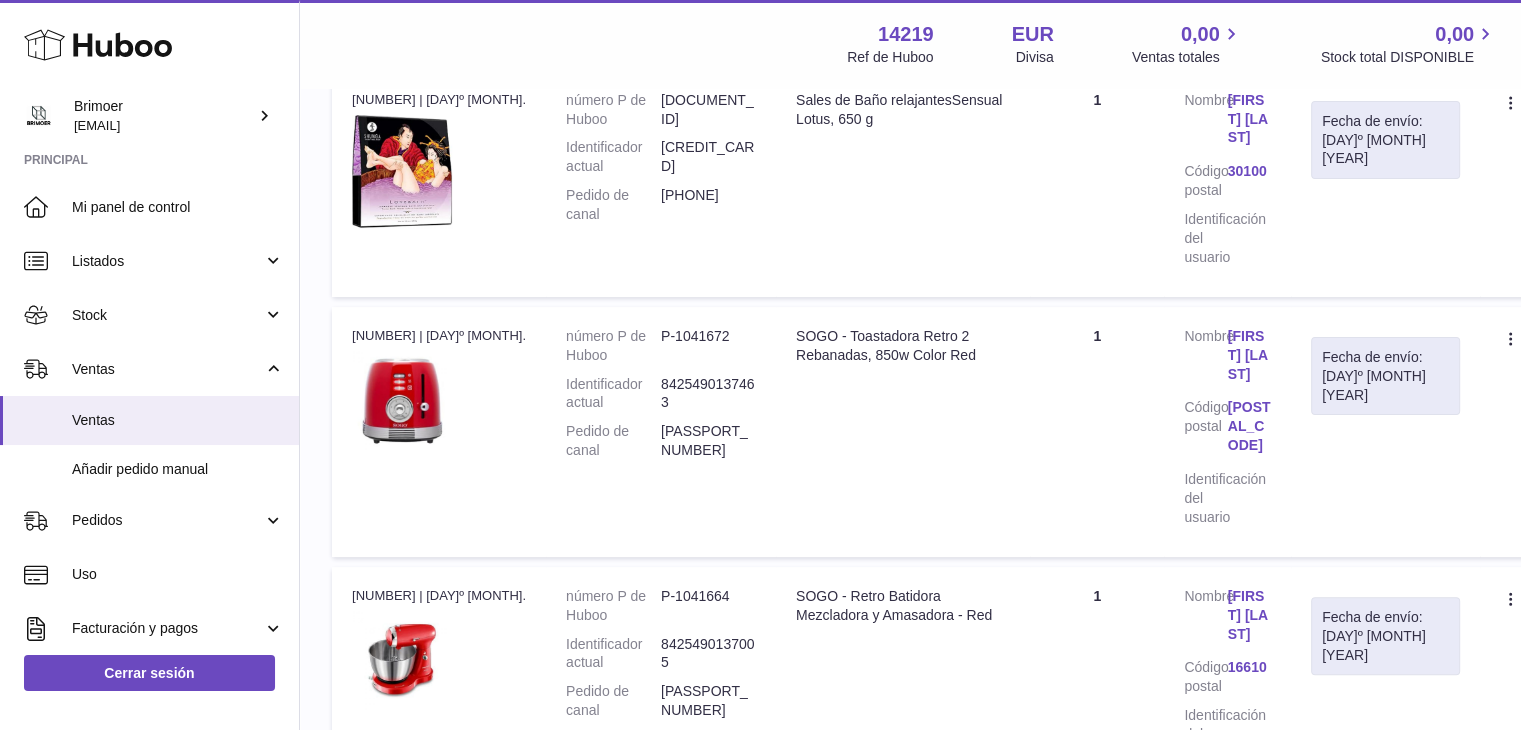 click on "Fecha de envío: [DAY]º ago. 2025" at bounding box center (1385, 376) 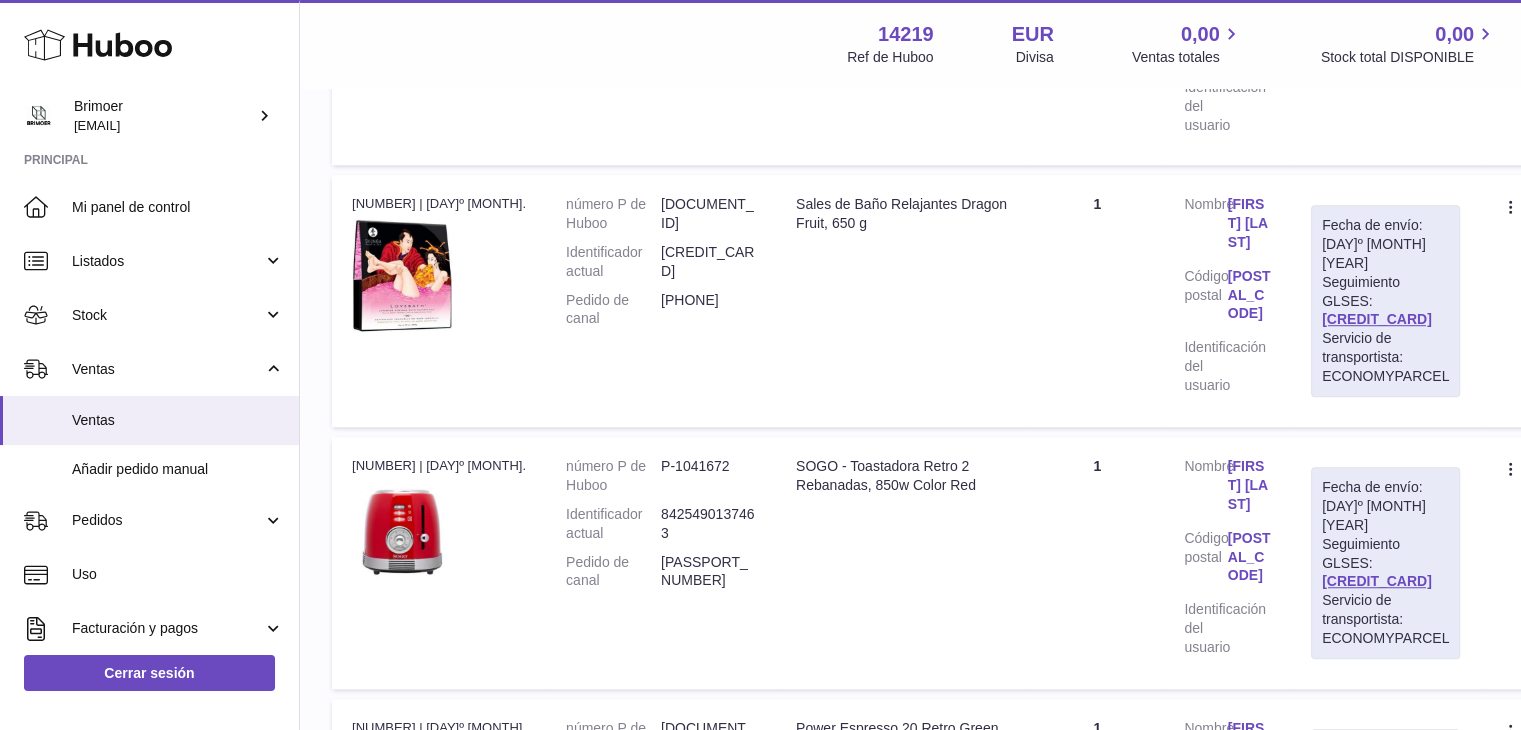 scroll, scrollTop: 1288, scrollLeft: 0, axis: vertical 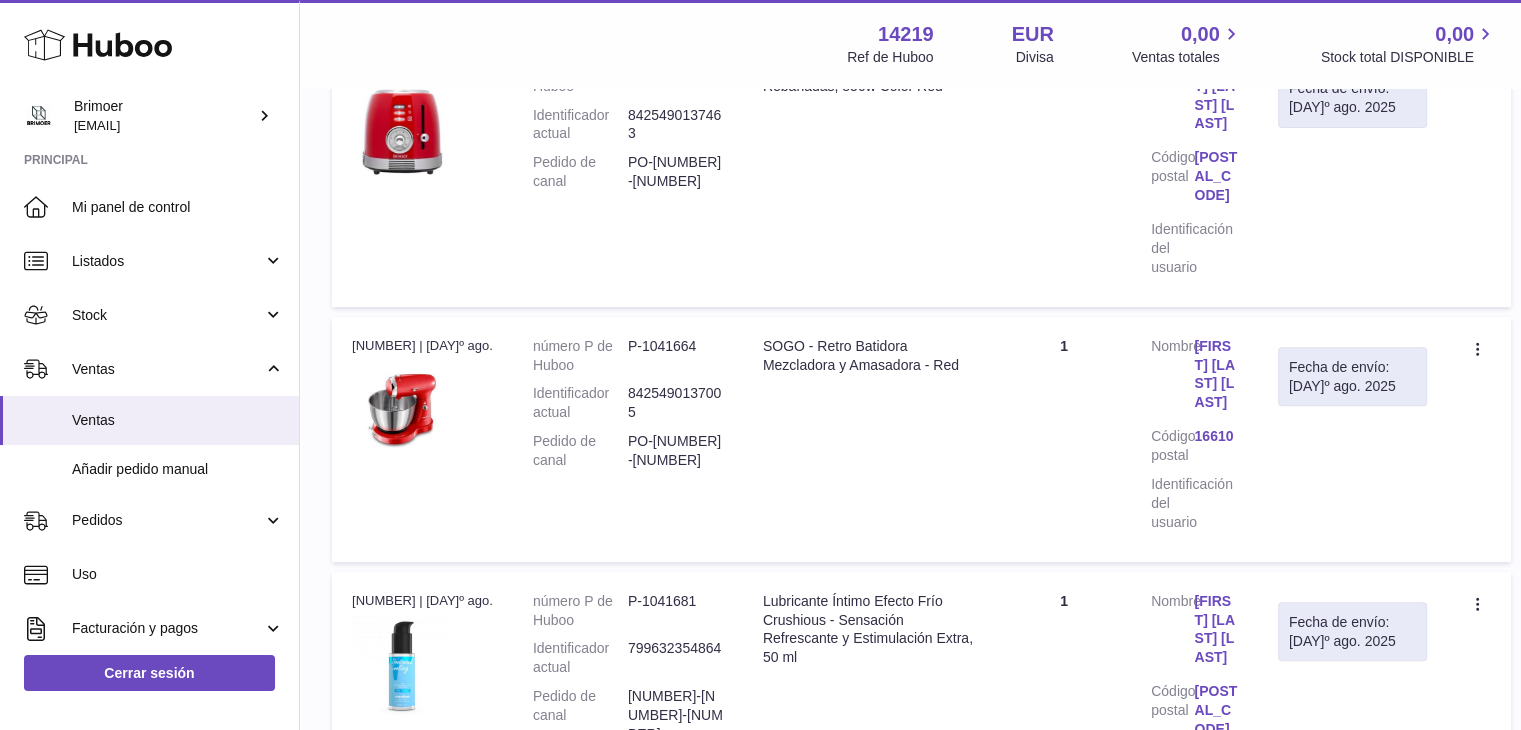 click on "[FIRST] [LAST] [LAST]" at bounding box center (1215, 375) 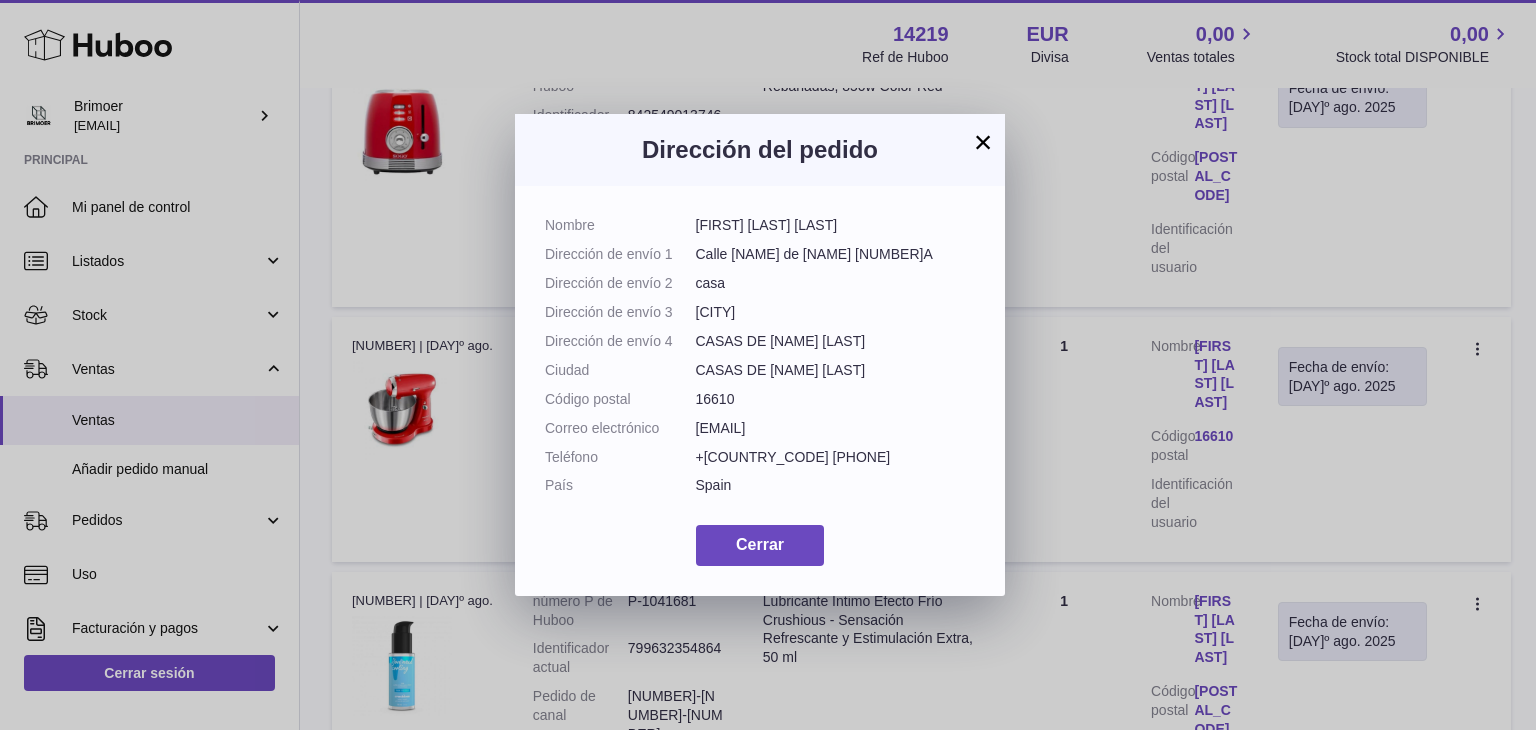 click on "×" at bounding box center [983, 142] 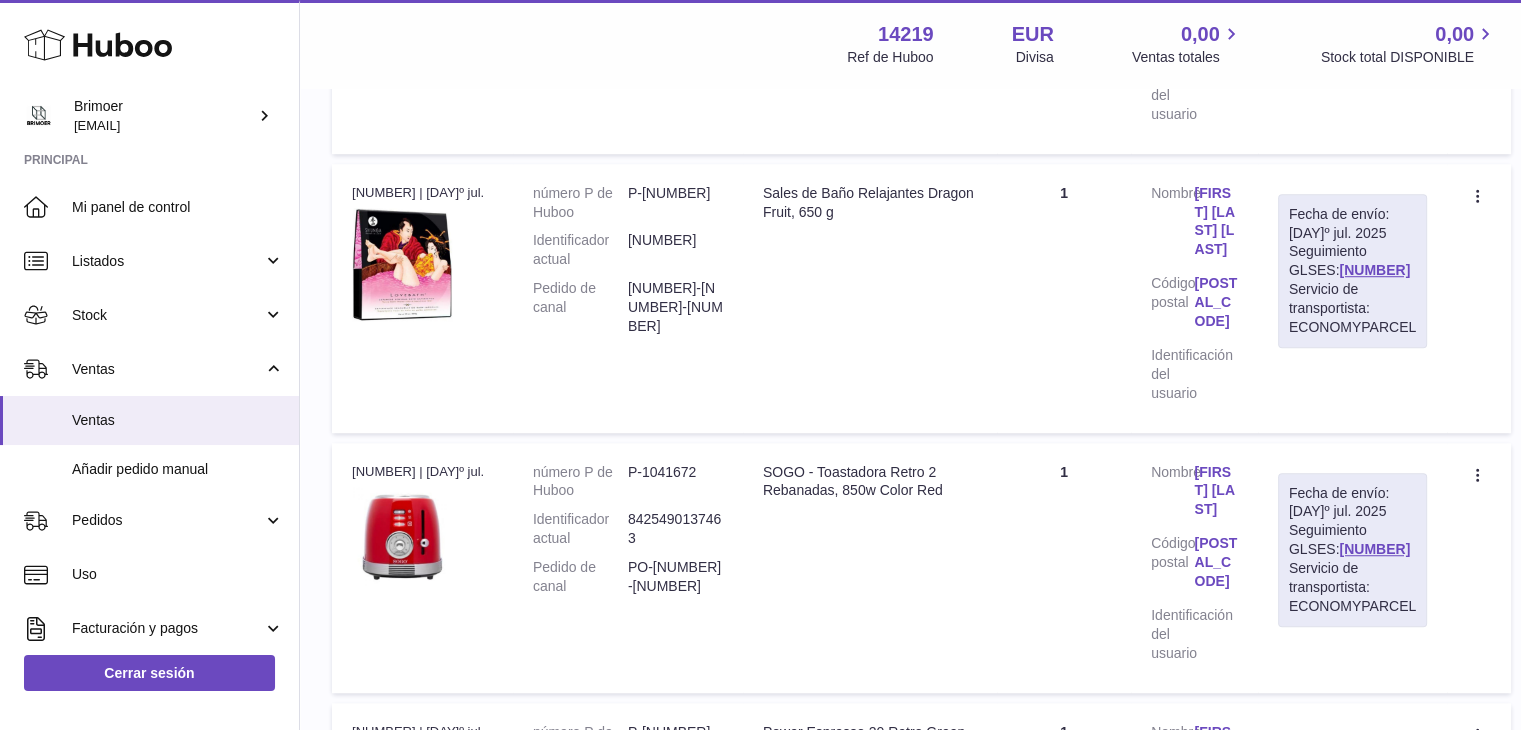 scroll, scrollTop: 1358, scrollLeft: 0, axis: vertical 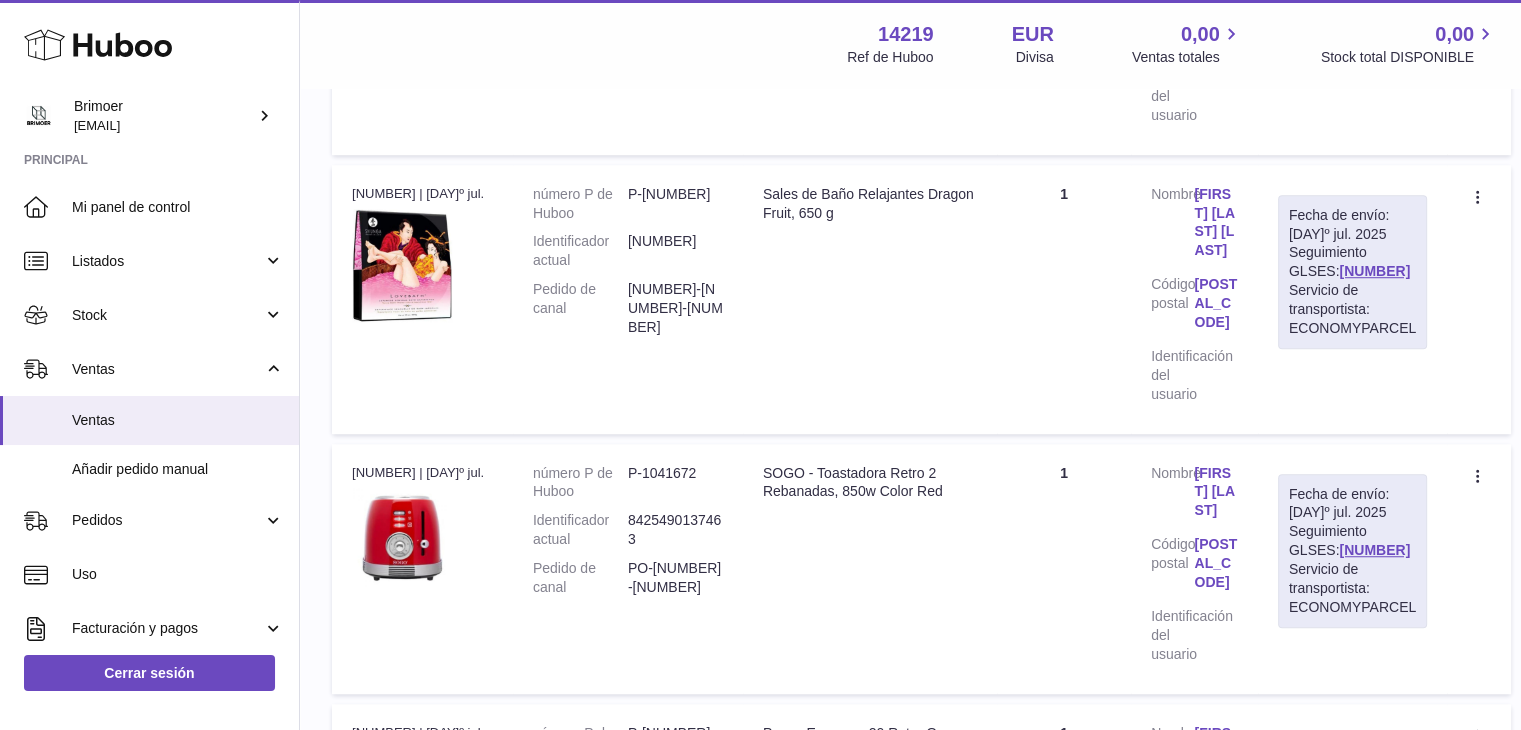 click on "Descripción
Sales de Baño Relajantes Dragon Fruit, 650 g" at bounding box center (870, 299) 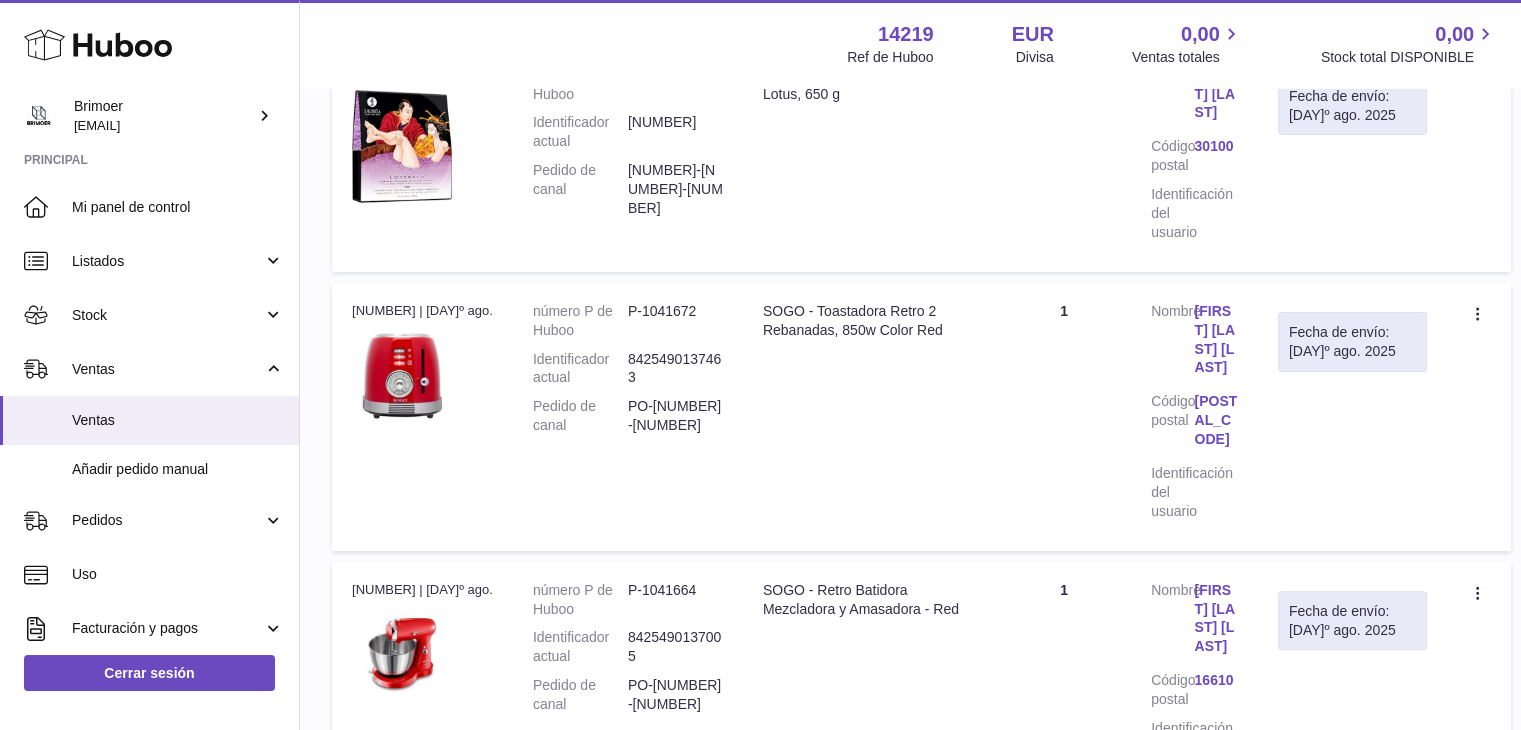 scroll, scrollTop: 0, scrollLeft: 0, axis: both 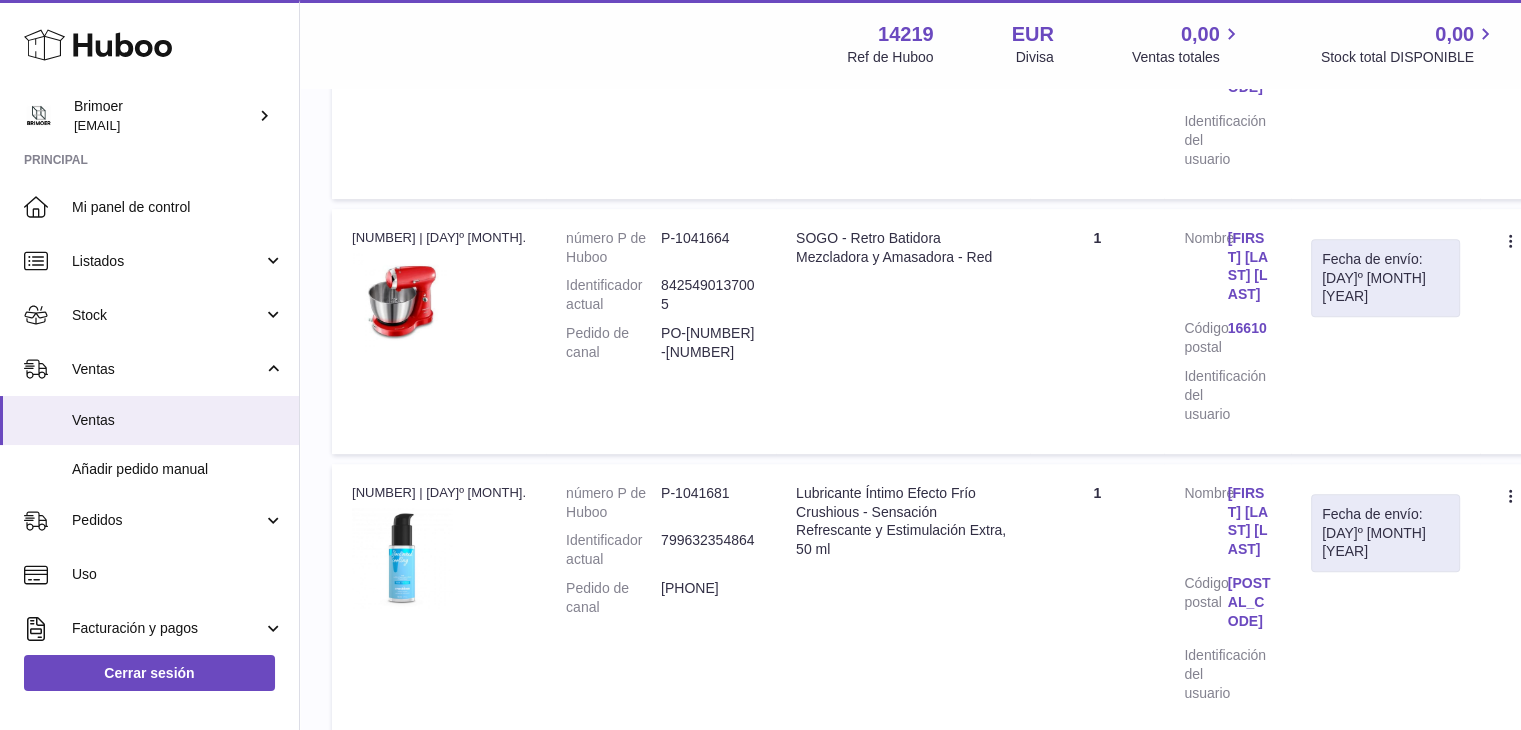 click on "número P de Huboo   P-1041664   Identificador actual   8425490137005
Pedido de canal
PO-186-12623381322870391" at bounding box center (661, 331) 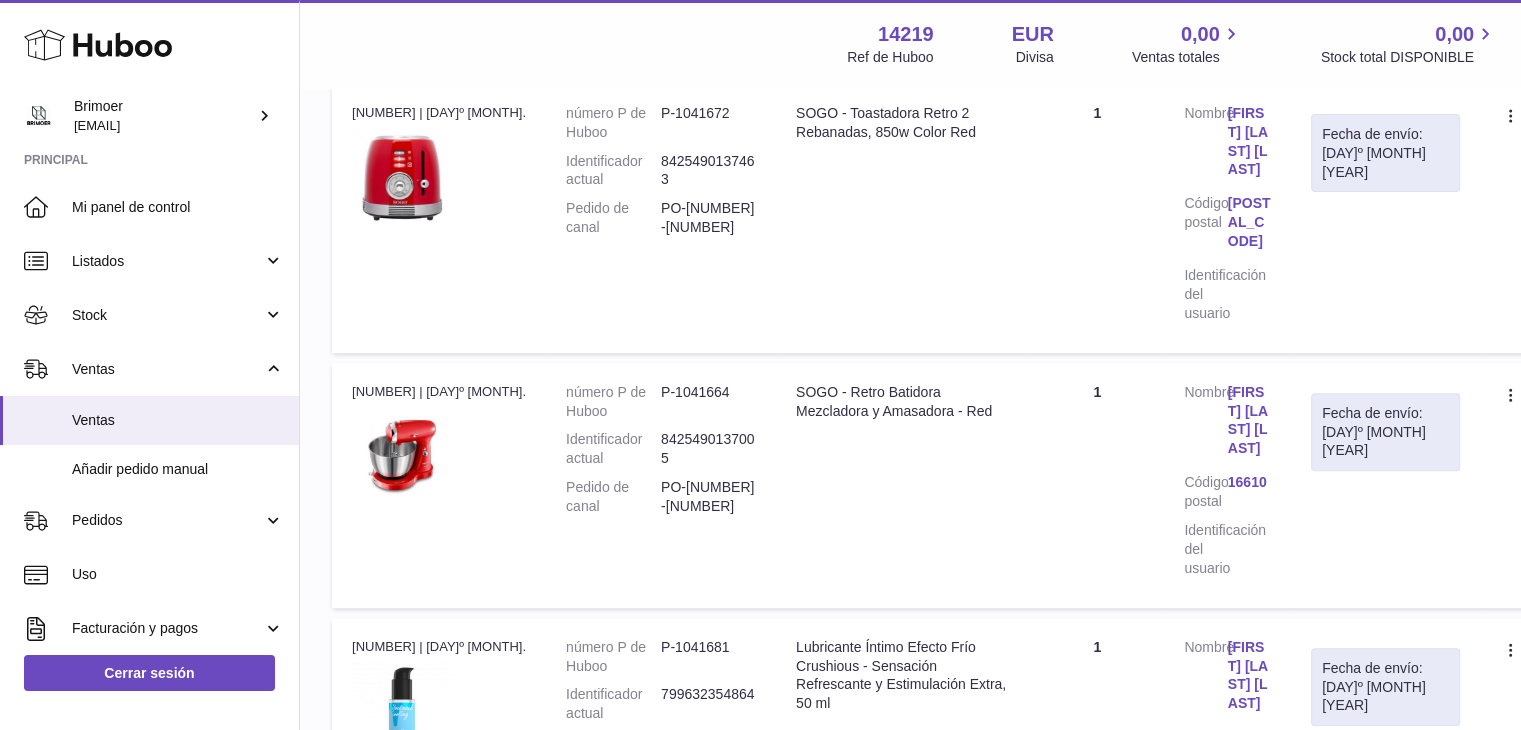 scroll, scrollTop: 624, scrollLeft: 0, axis: vertical 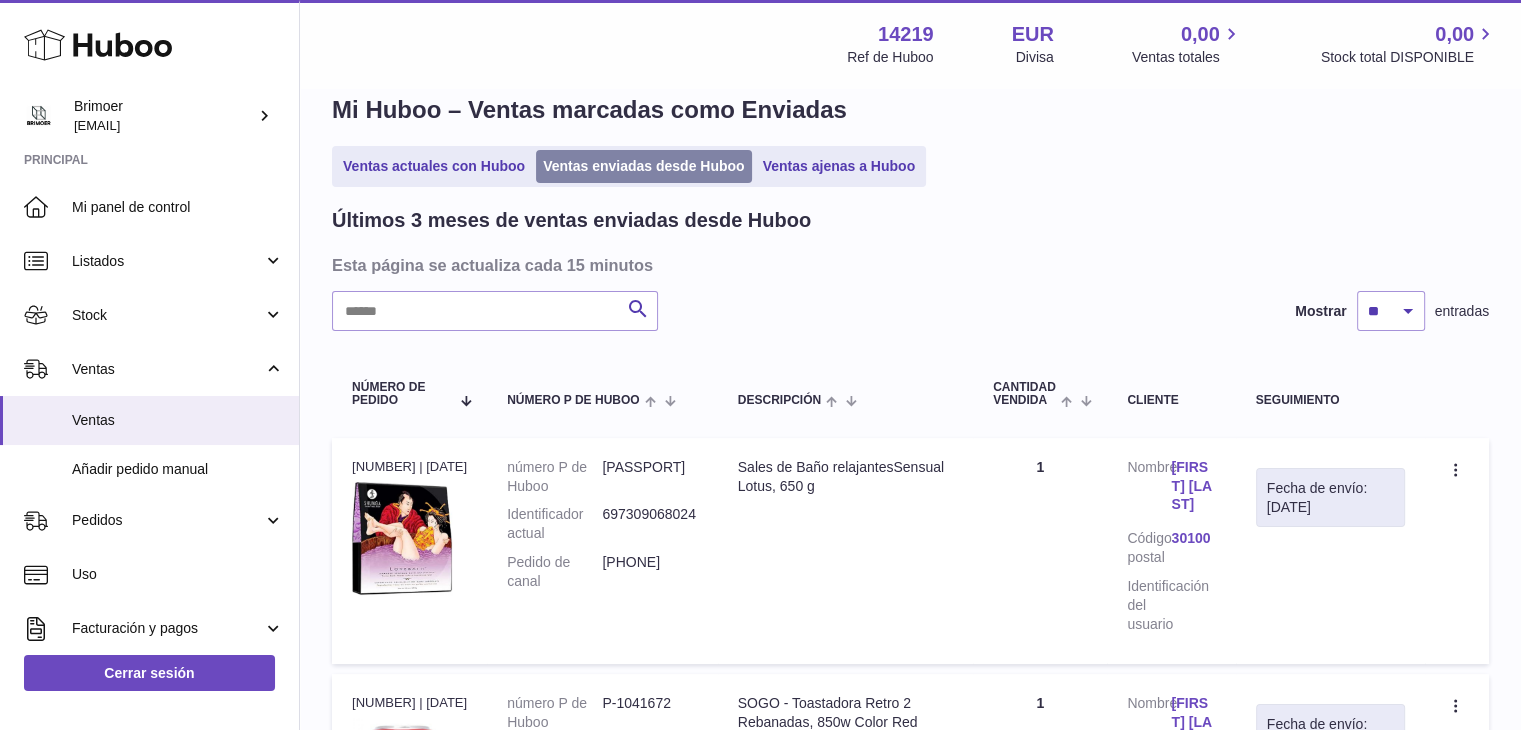 click on "Ventas enviadas desde Huboo" at bounding box center [644, 166] 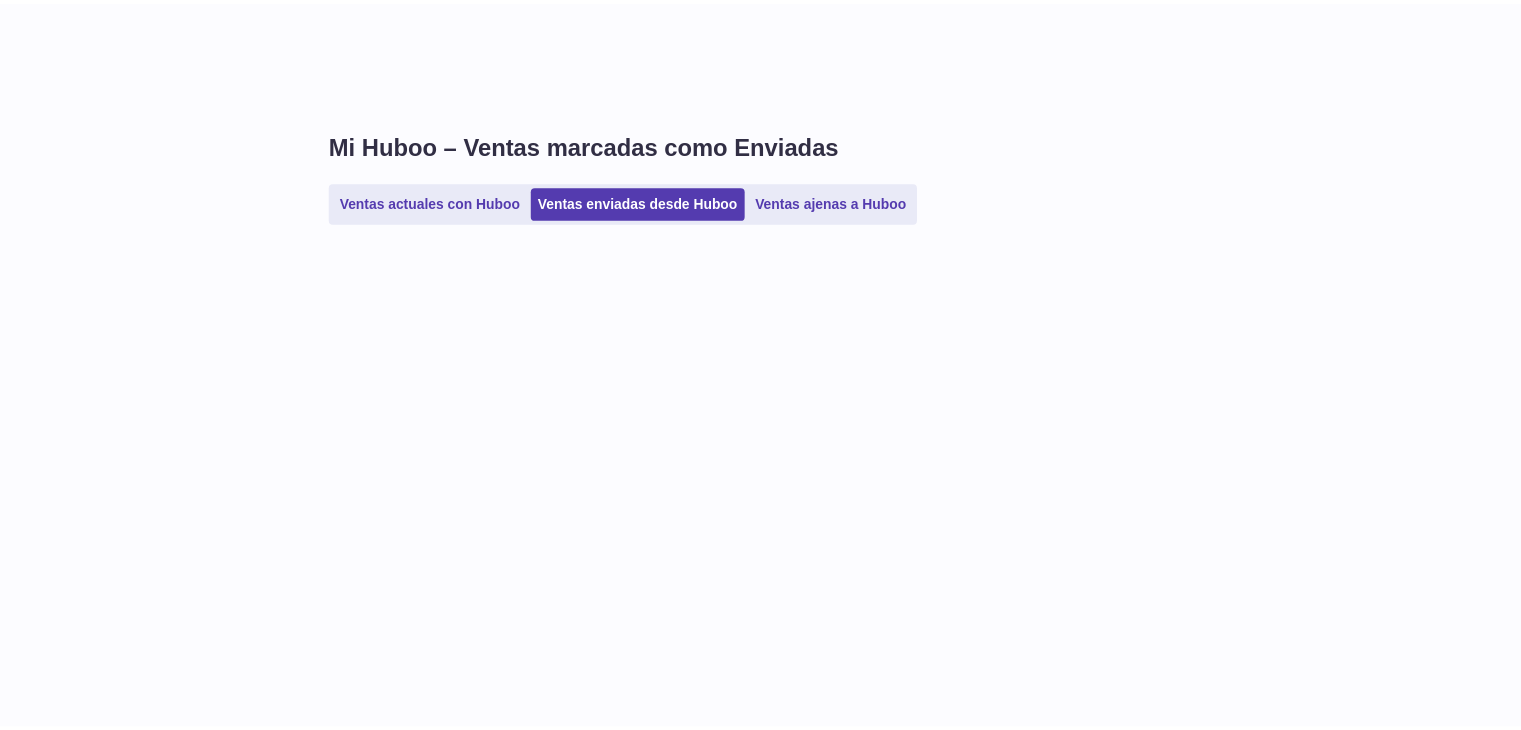 scroll, scrollTop: 0, scrollLeft: 0, axis: both 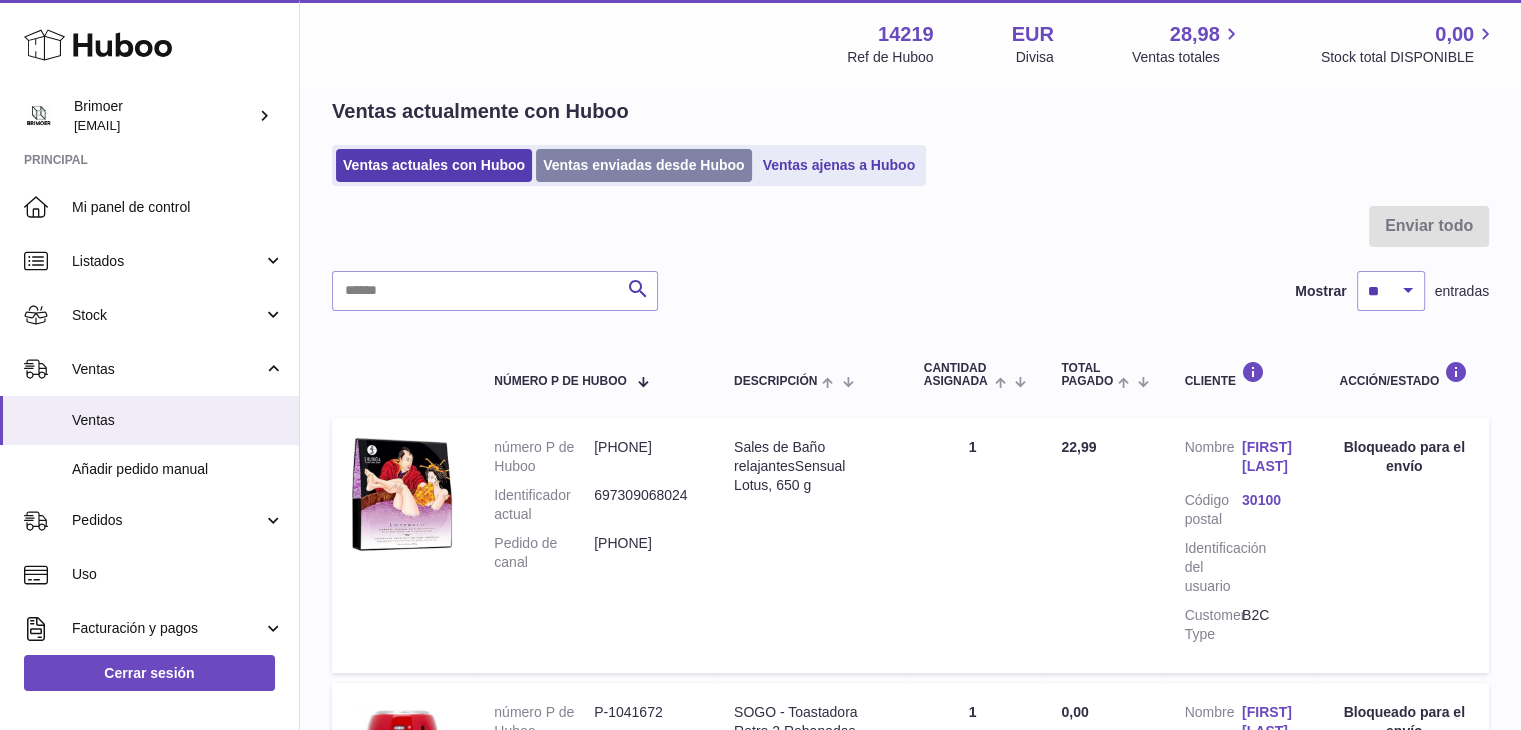 click on "Ventas enviadas desde Huboo" at bounding box center (644, 165) 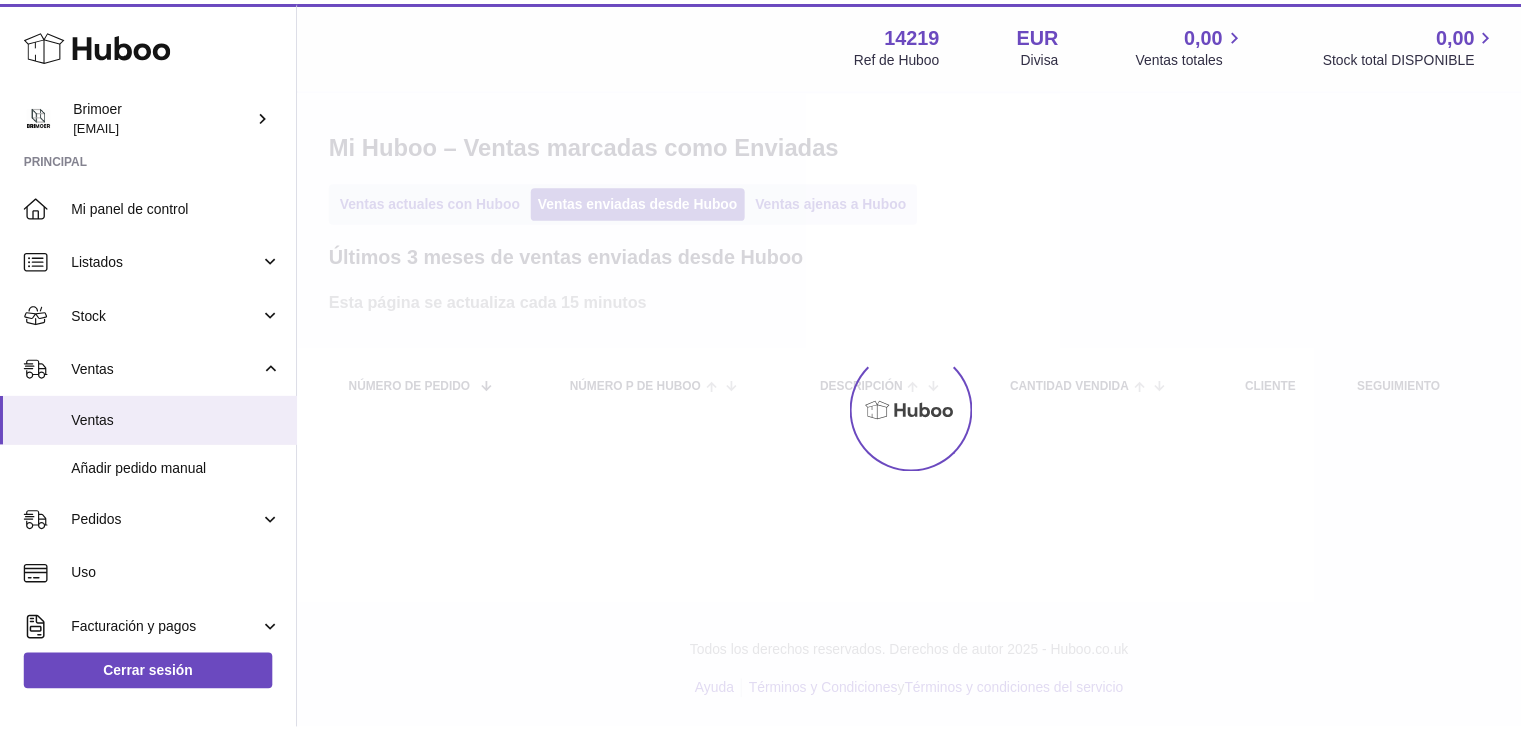 scroll, scrollTop: 0, scrollLeft: 0, axis: both 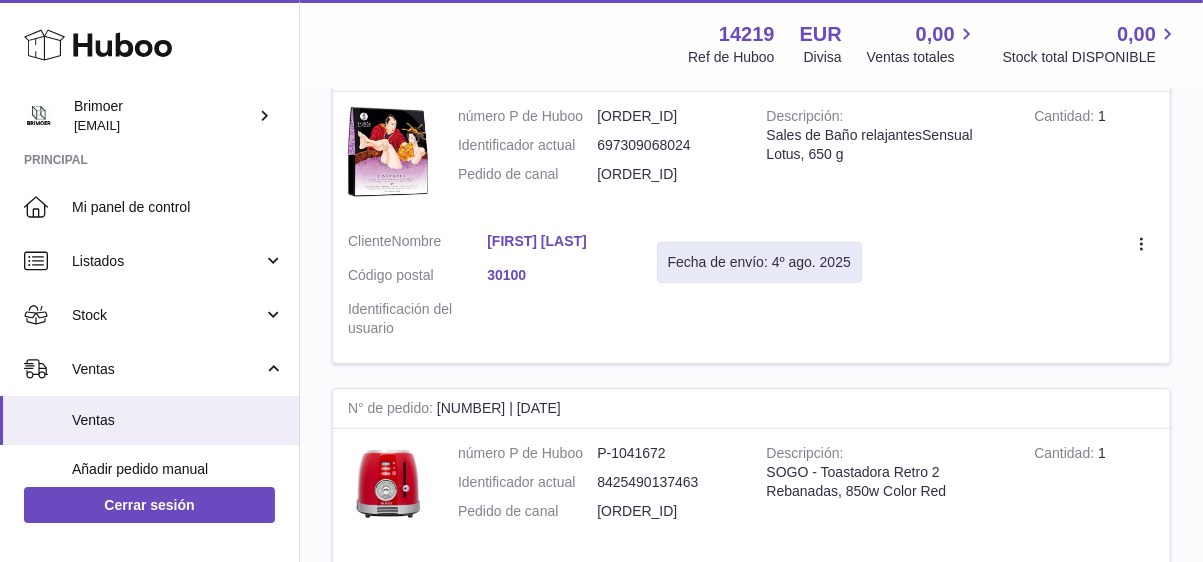 click on "Mi Huboo – Ventas marcadas como Enviadas
Ventas actuales con Huboo
Ventas enviadas desde Huboo
Ventas ajenas a Huboo
Últimos 3 meses de ventas enviadas desde Huboo     Esta página se actualiza cada 15 minutos       Buscar
Mostrar
** ** **
entradas
Número de pedido       número P de Huboo       Descripción       Cantidad vendida
Cliente
Seguimiento
N° de pedido
122221053 | 3º ago.
número P de Huboo   P-1041753   Identificador actual   697309068024
Pedido de canal
402-7583130-2365940     Descripción
Sales de Baño relajantesSensual Lotus, 650 g
Cantidad
1
Cliente  Nombre   lourdin nicolas   Código postal" at bounding box center [751, 1655] 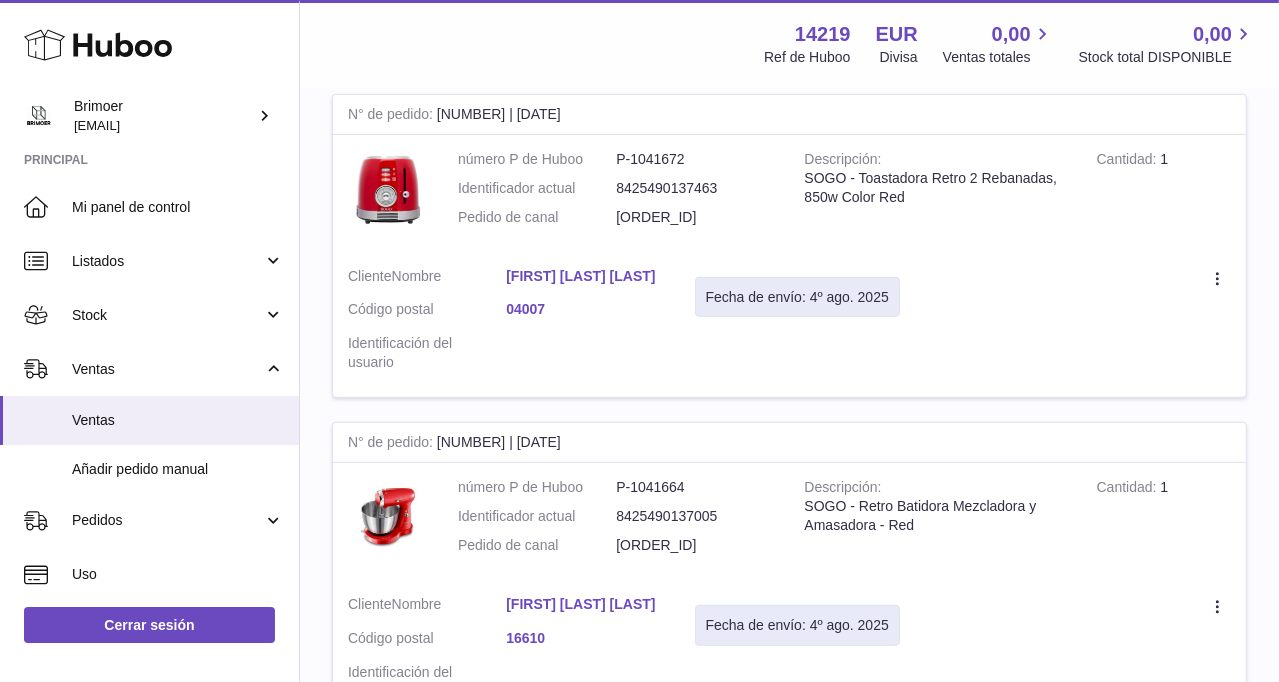 scroll, scrollTop: 688, scrollLeft: 0, axis: vertical 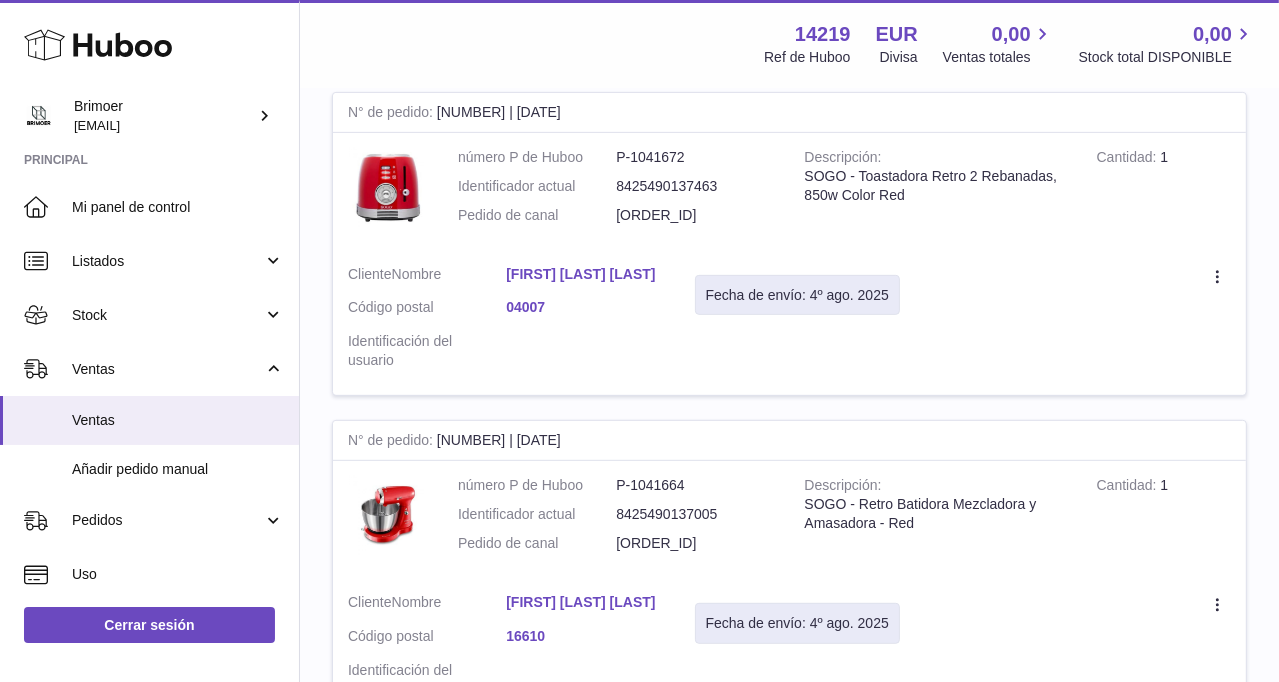 drag, startPoint x: 1125, startPoint y: 681, endPoint x: 1112, endPoint y: 741, distance: 61.39218 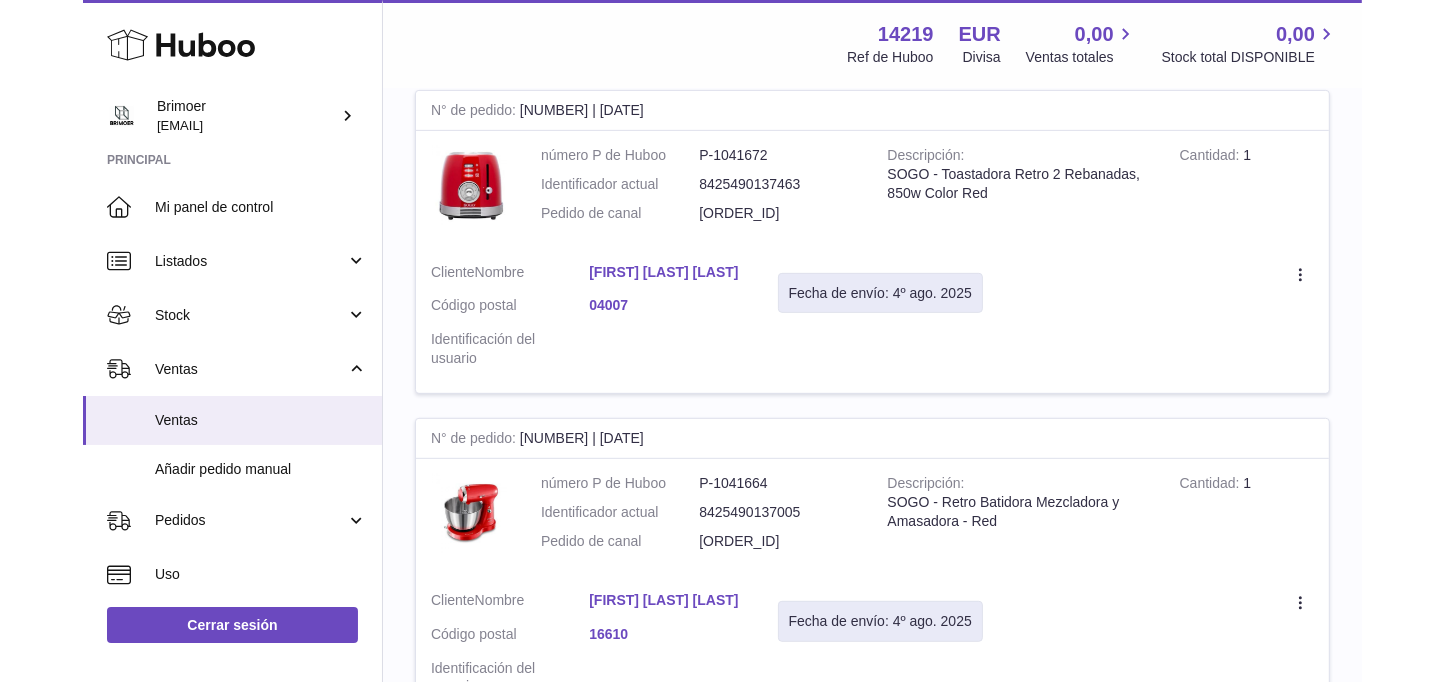 scroll, scrollTop: 691, scrollLeft: 0, axis: vertical 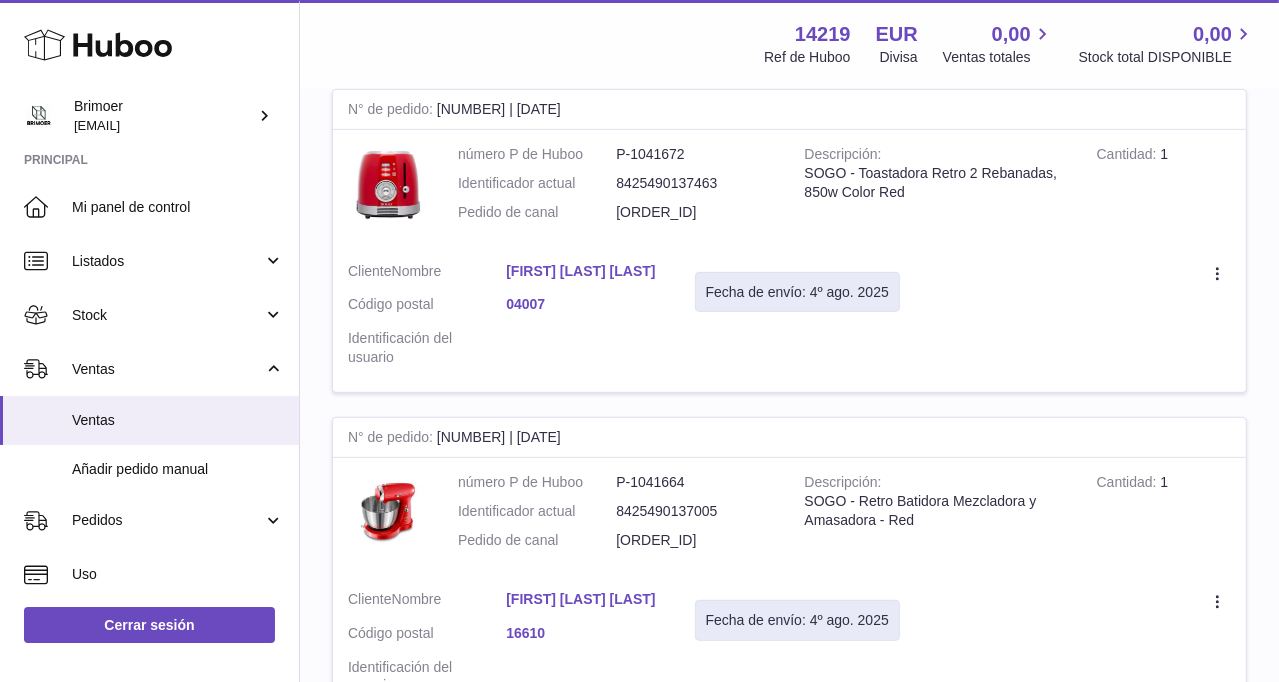 click on "Mi Huboo – Ventas marcadas como Enviadas
Ventas actuales con Huboo
Ventas enviadas desde Huboo
Ventas ajenas a Huboo
Últimos 3 meses de ventas enviadas desde Huboo     Esta página se actualiza cada 15 minutos       Buscar
Mostrar
** ** **
entradas
Número de pedido       número P de Huboo       Descripción       Cantidad vendida
Cliente
Seguimiento
N° de pedido
122221053 | 3º ago.
número P de Huboo   P-1041753   Identificador actual   697309068024
Pedido de canal
402-7583130-2365940     Descripción
Sales de Baño relajantesSensual Lotus, 650 g
Cantidad
1
Cliente  Nombre   lourdin nicolas   Código postal" at bounding box center [789, 1296] 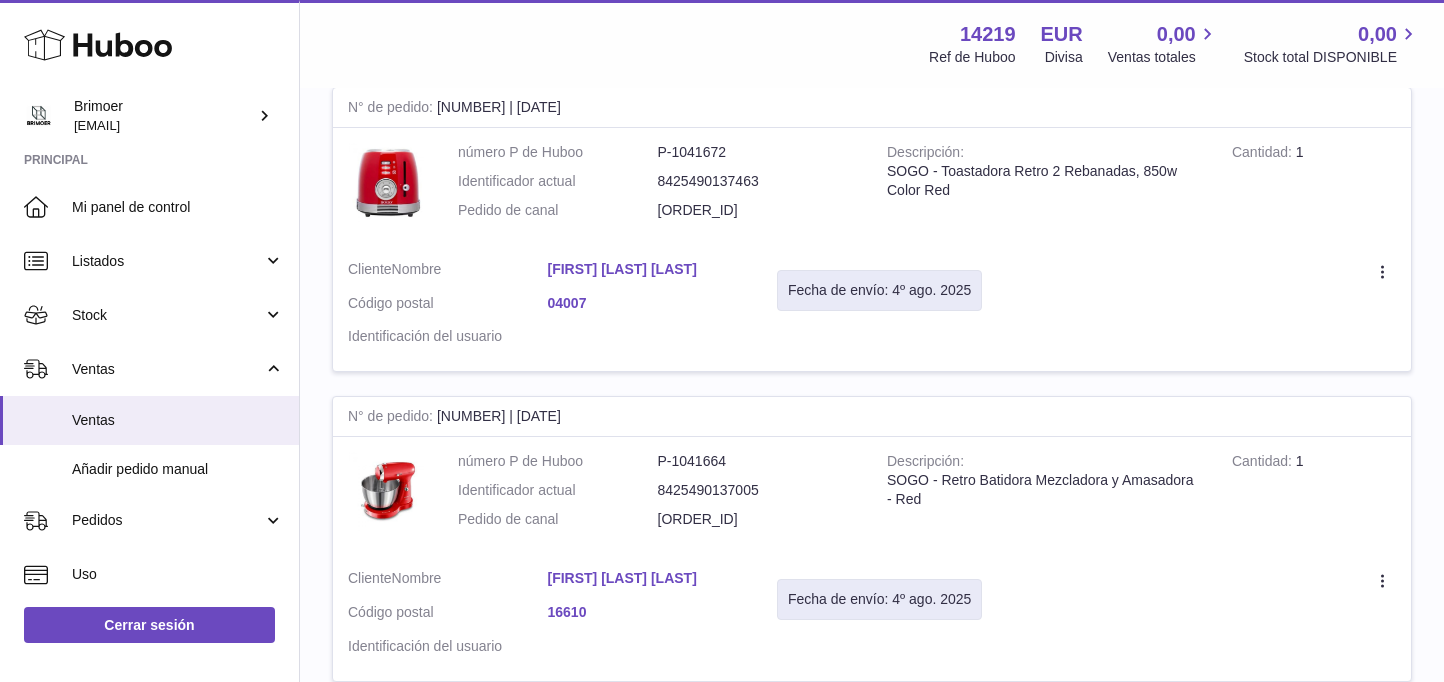 scroll, scrollTop: 675, scrollLeft: 0, axis: vertical 